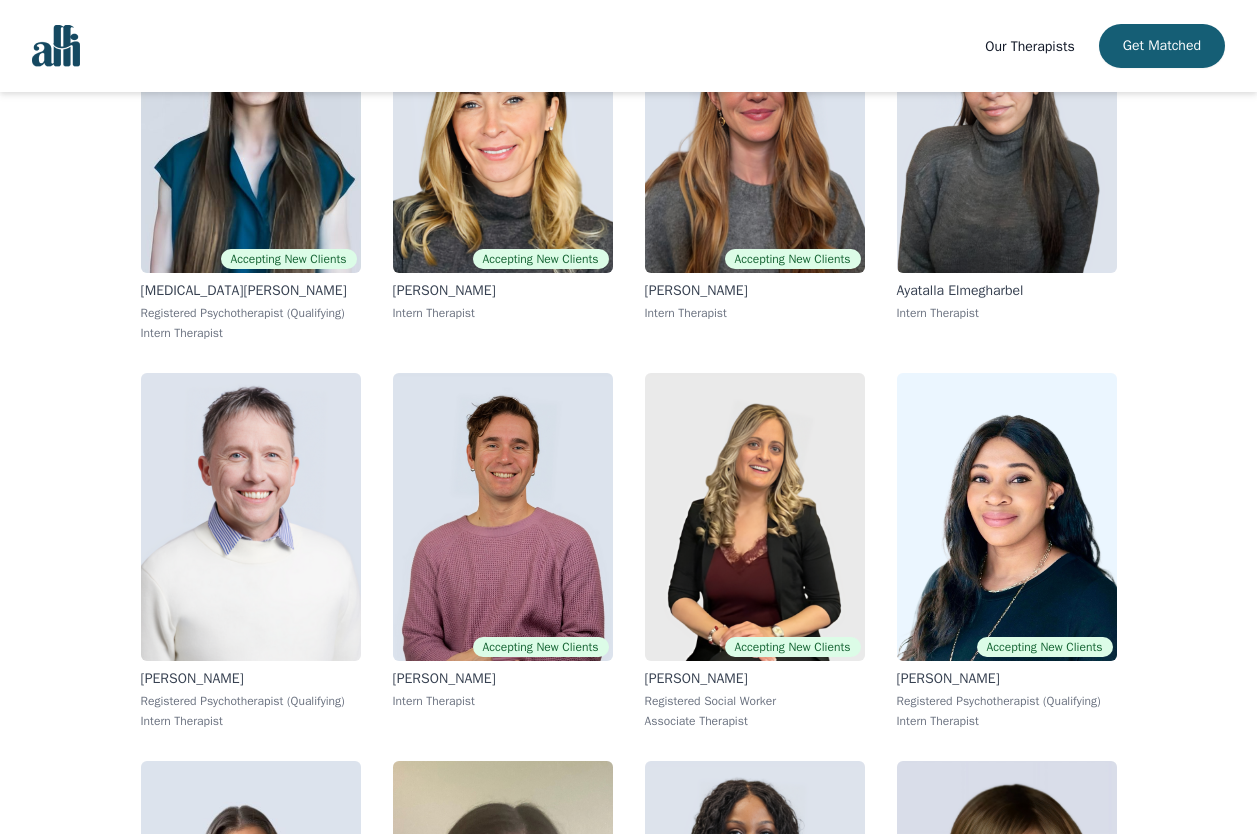 scroll, scrollTop: 7434, scrollLeft: 0, axis: vertical 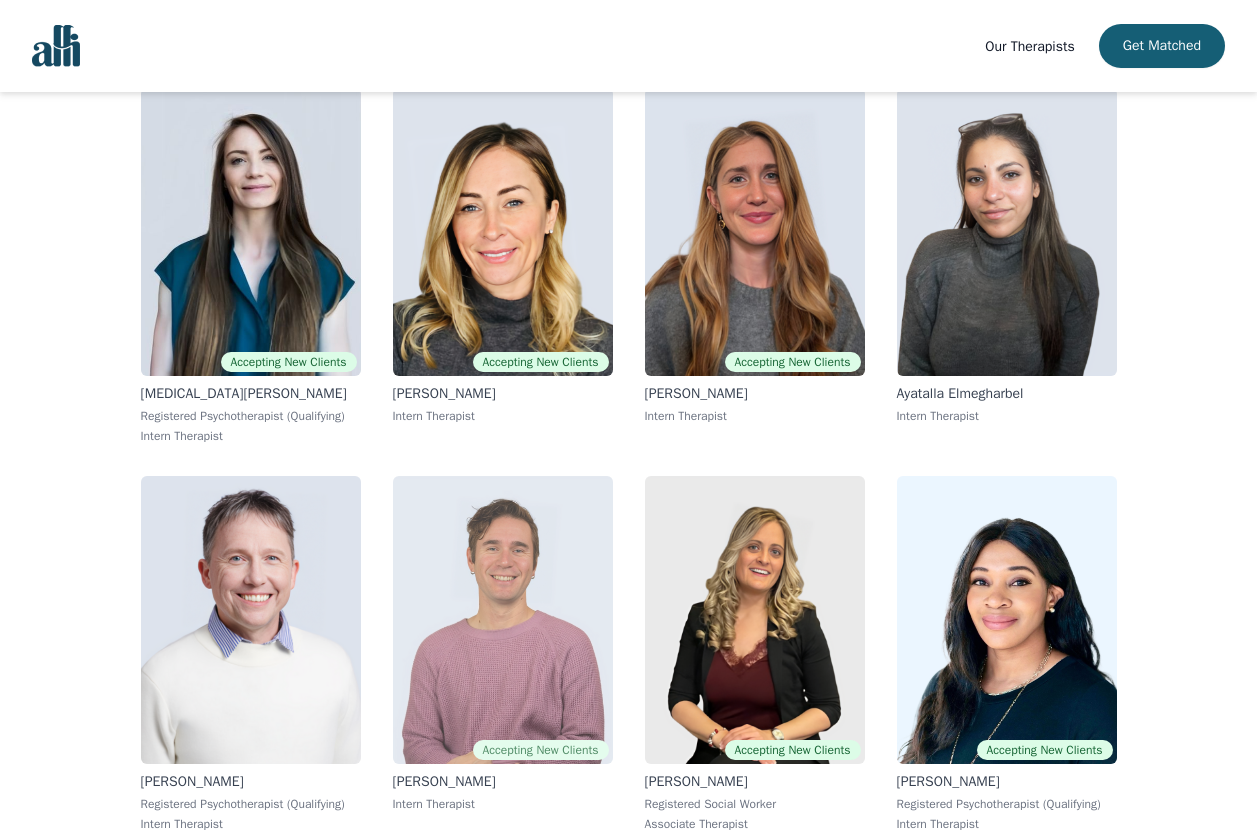 click at bounding box center (503, 620) 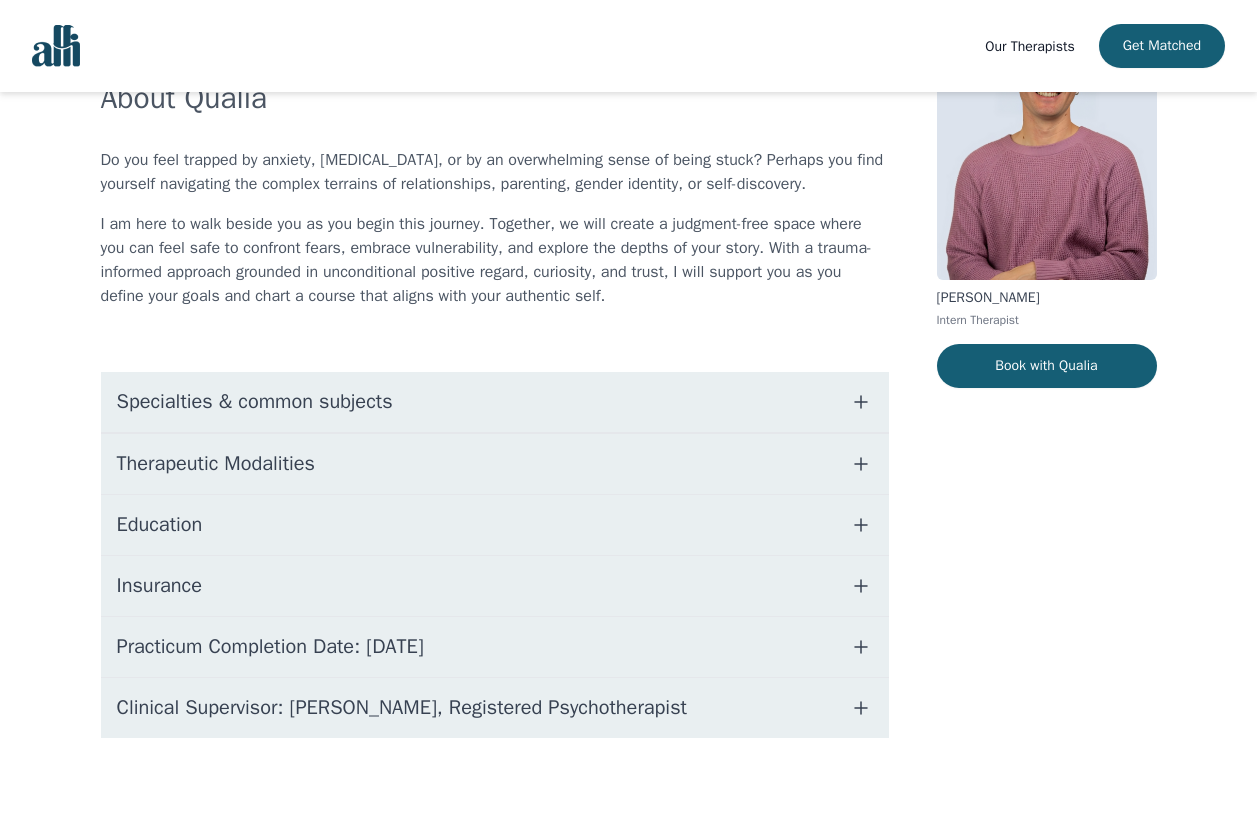 scroll, scrollTop: 0, scrollLeft: 0, axis: both 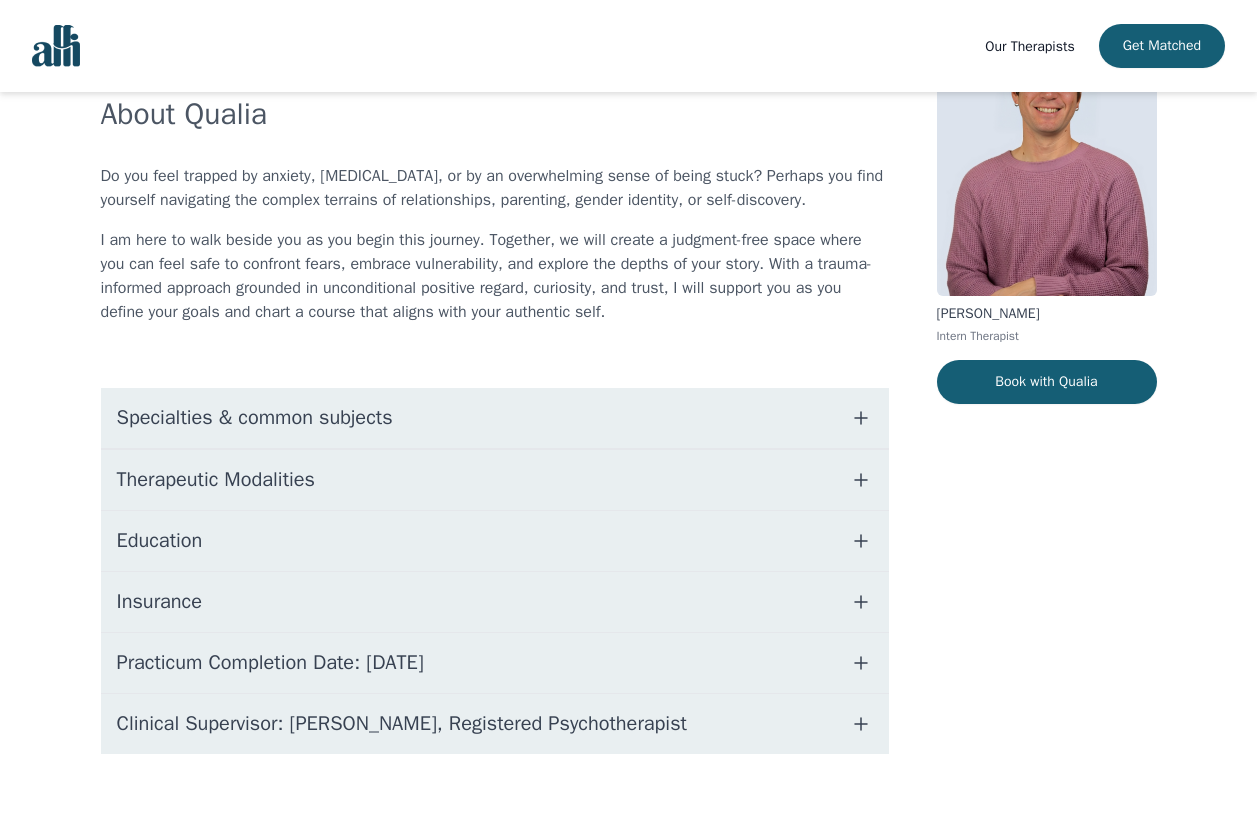 click on "Practicum Completion Date: [DATE]" at bounding box center [495, 663] 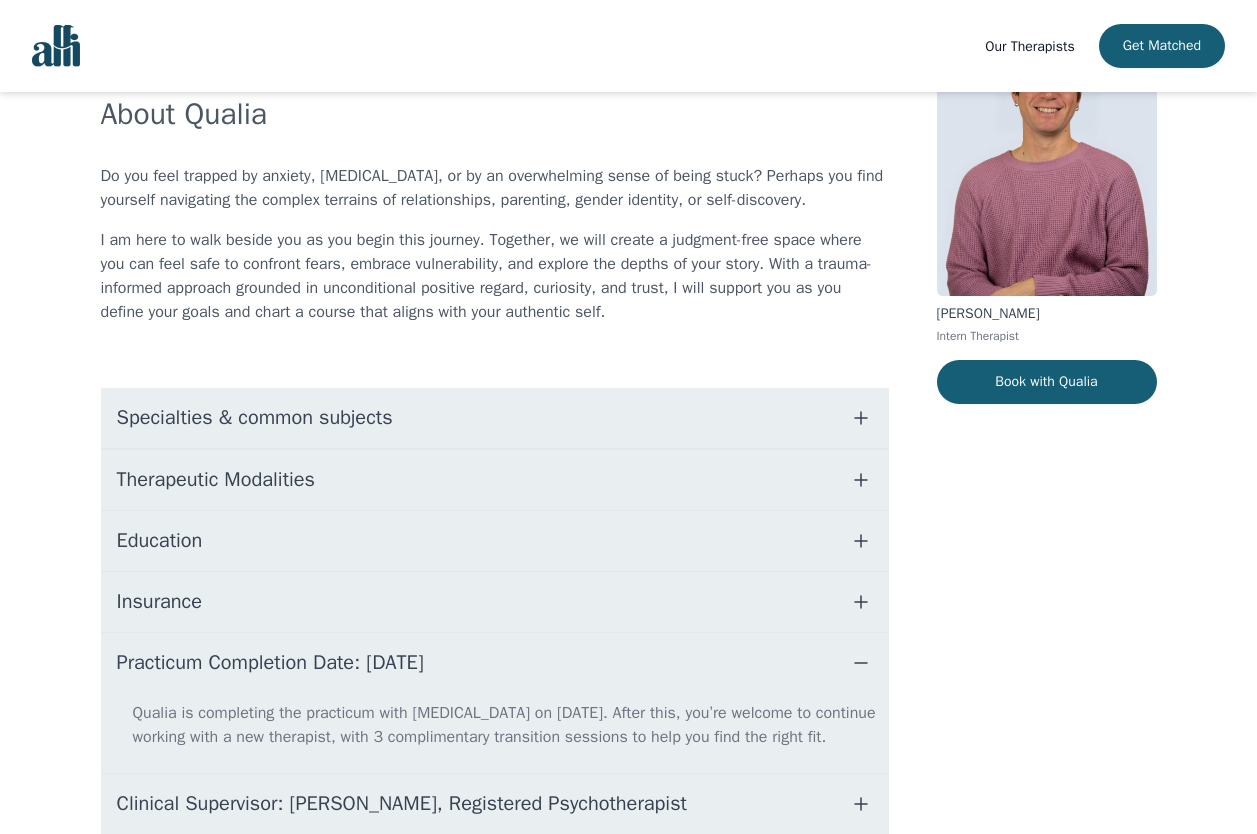 click on "Insurance" at bounding box center (495, 602) 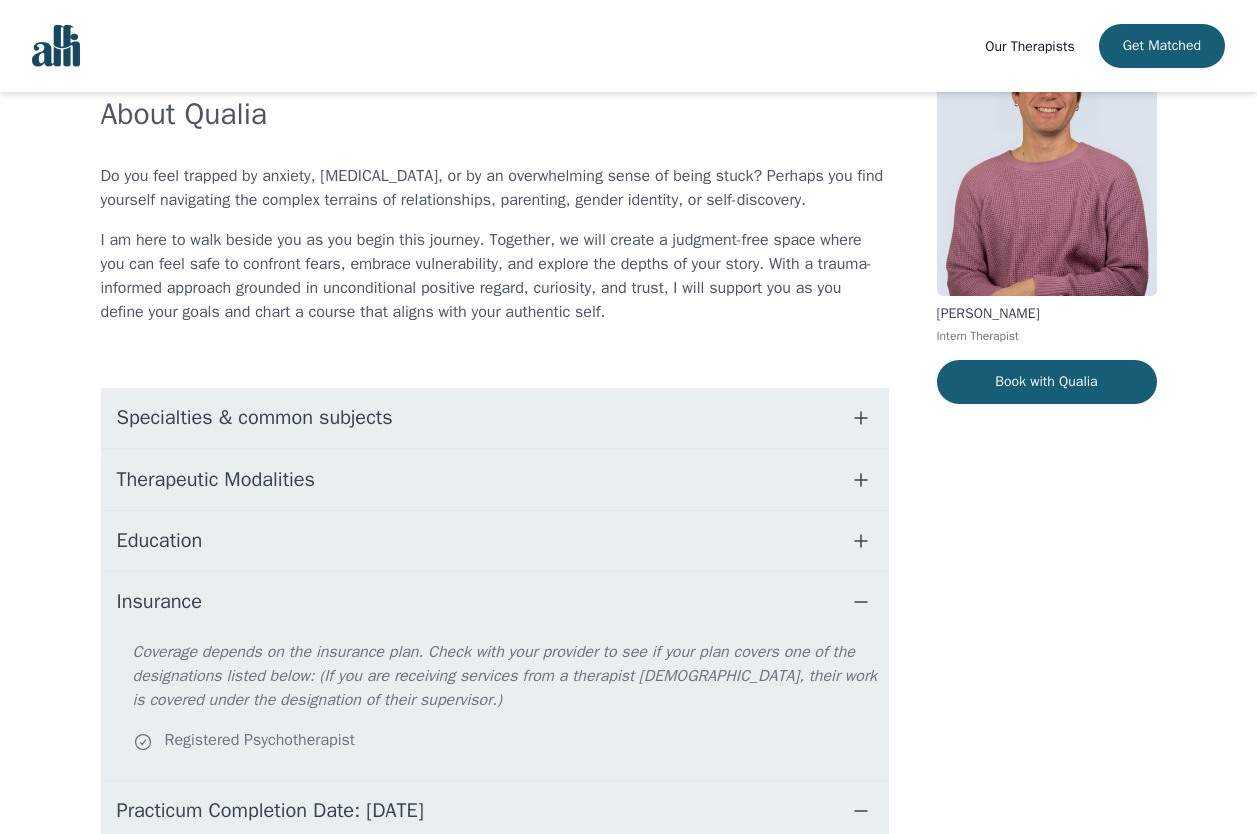 click on "Education" at bounding box center (495, 541) 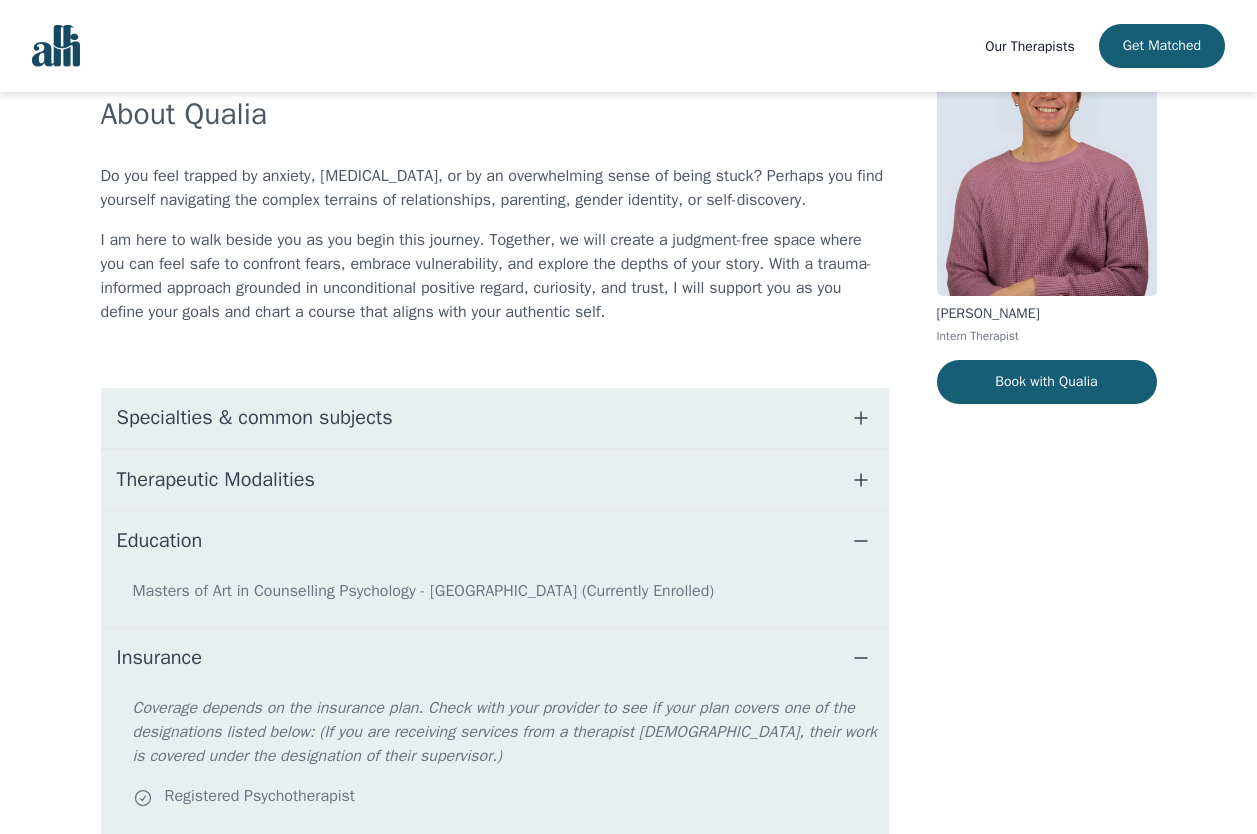 click on "Therapeutic Modalities" at bounding box center [495, 480] 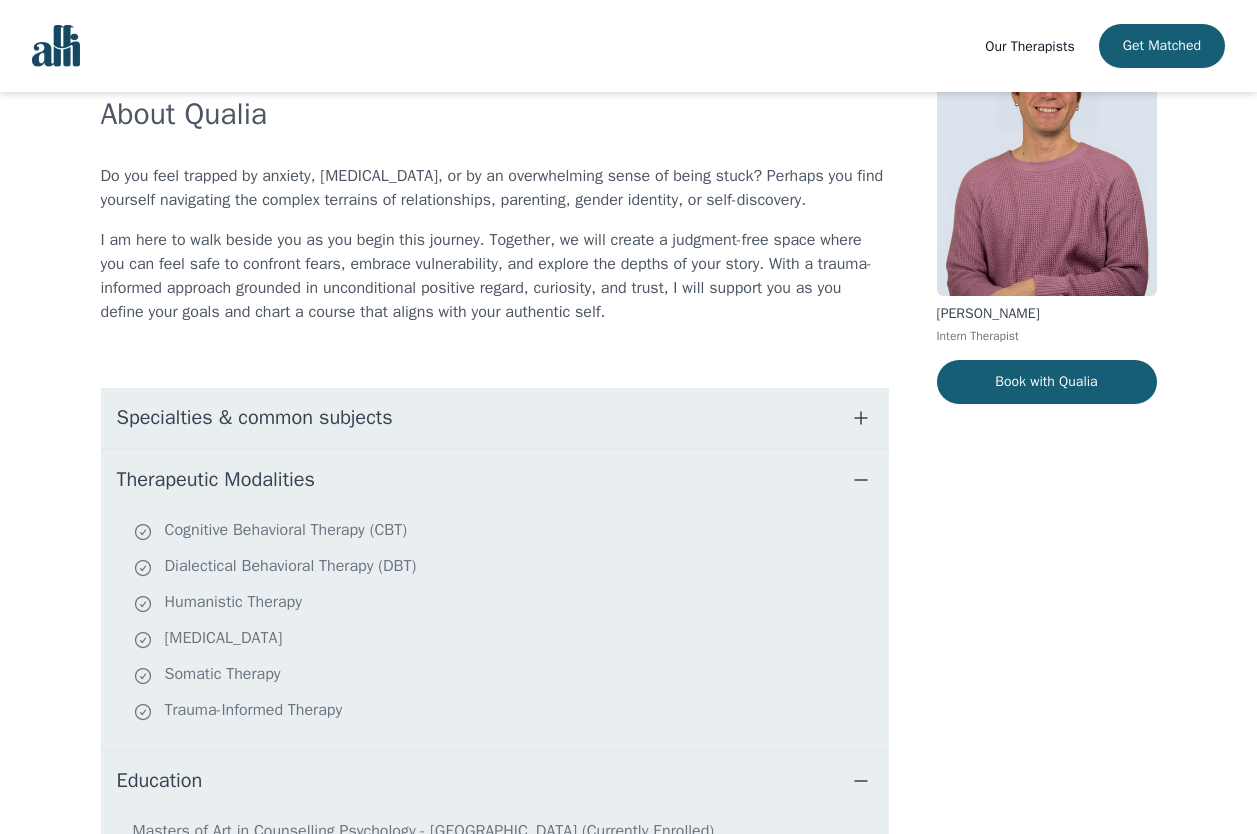 click on "Specialties & common subjects" at bounding box center [495, 418] 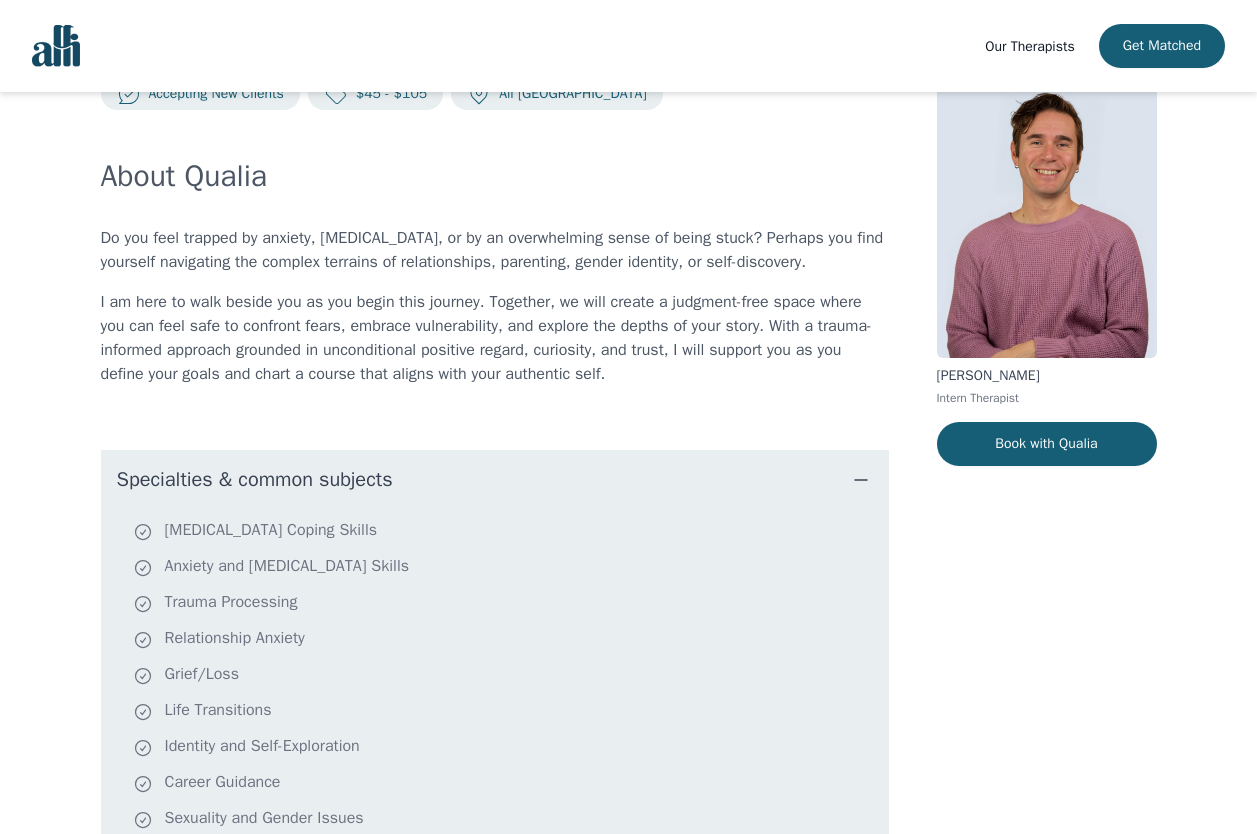 scroll, scrollTop: 0, scrollLeft: 0, axis: both 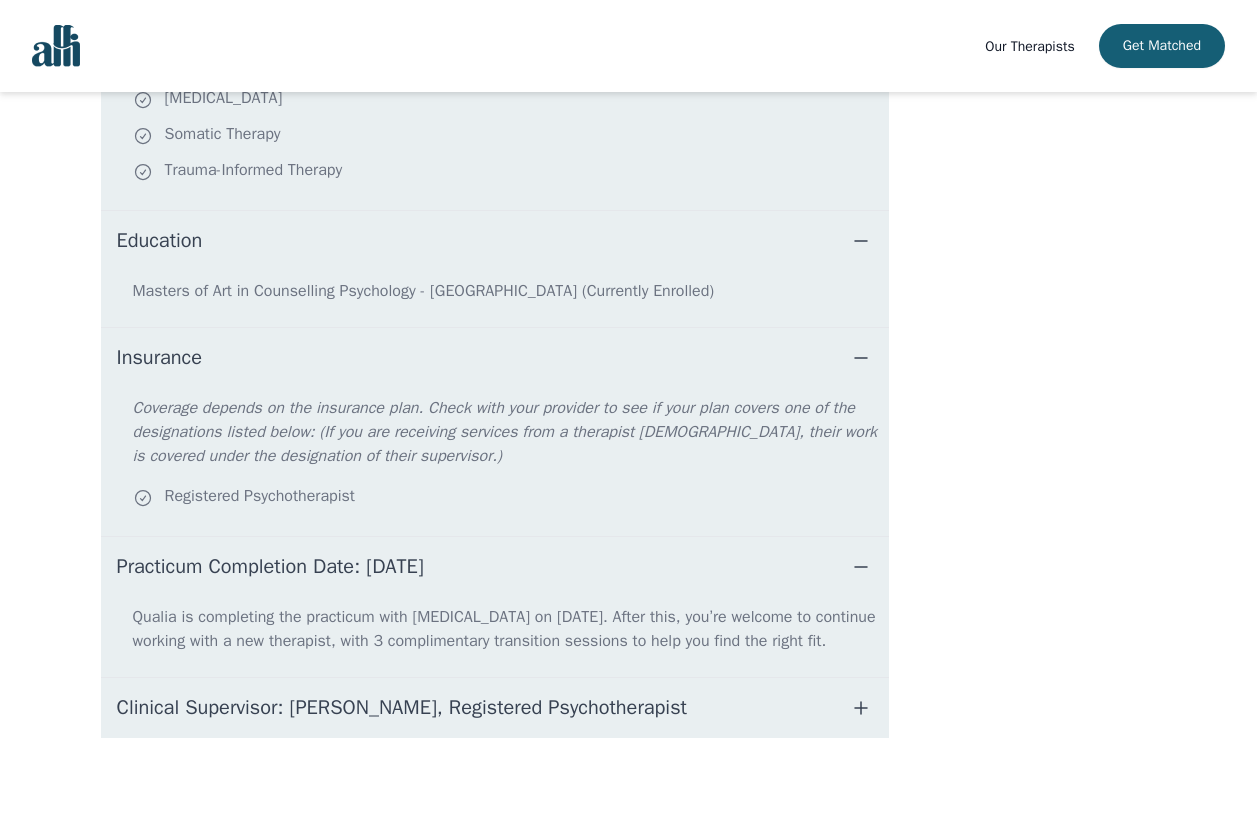 click on "Clinical Supervisor: [PERSON_NAME], Registered Psychotherapist" at bounding box center (495, 708) 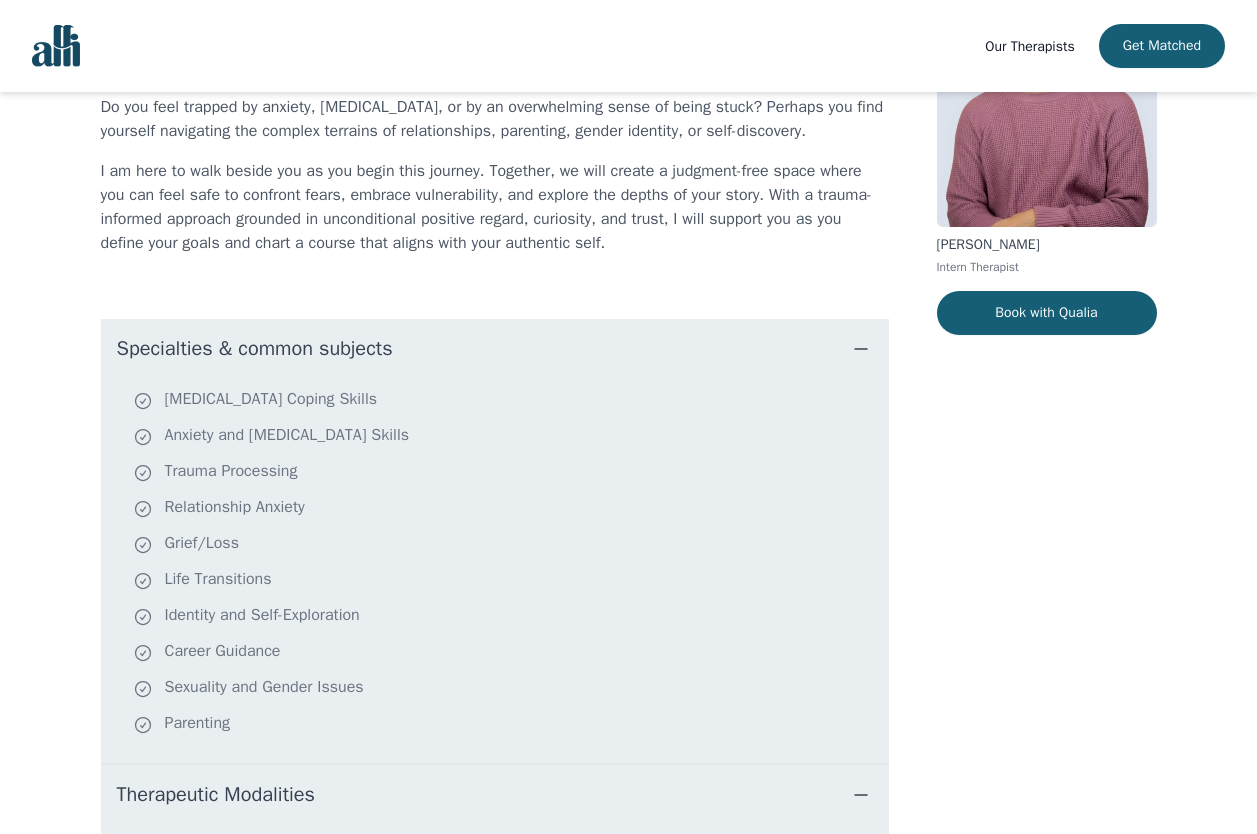 scroll, scrollTop: 0, scrollLeft: 0, axis: both 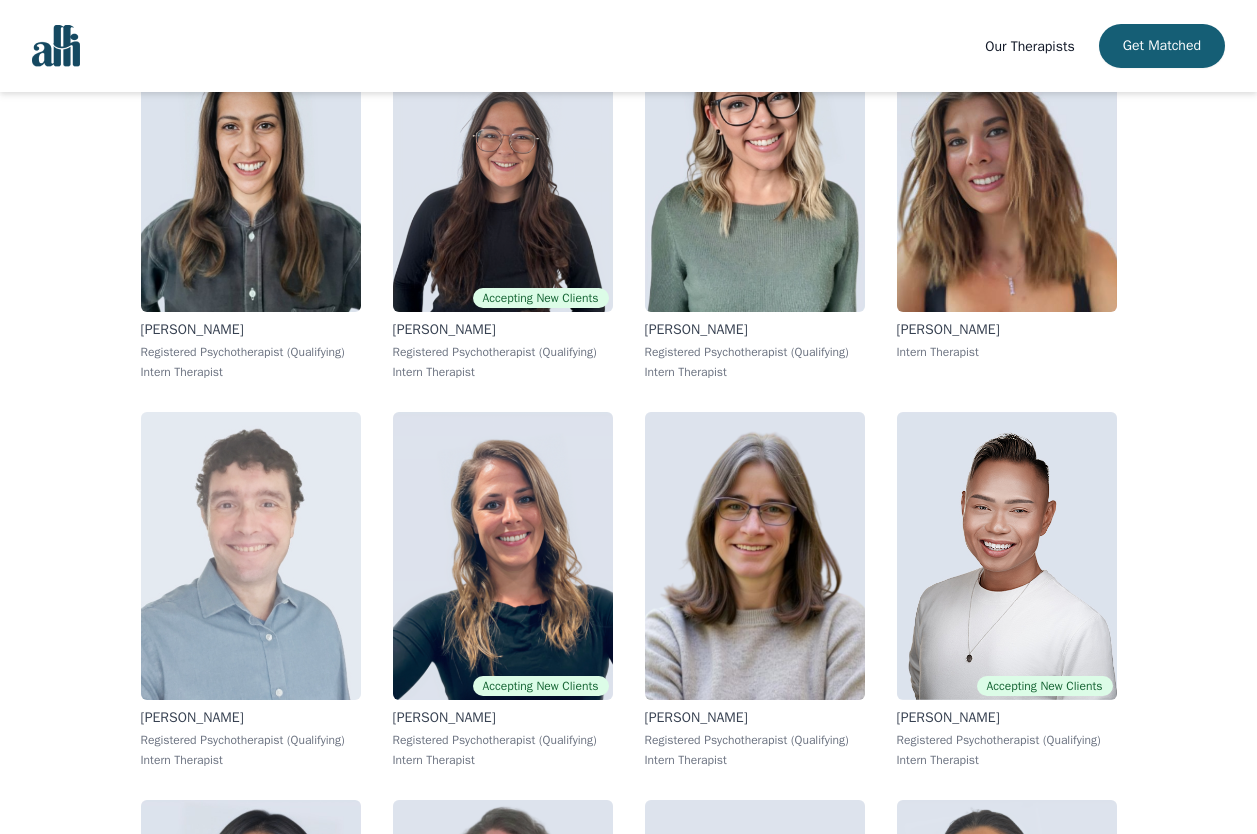 click at bounding box center [251, 556] 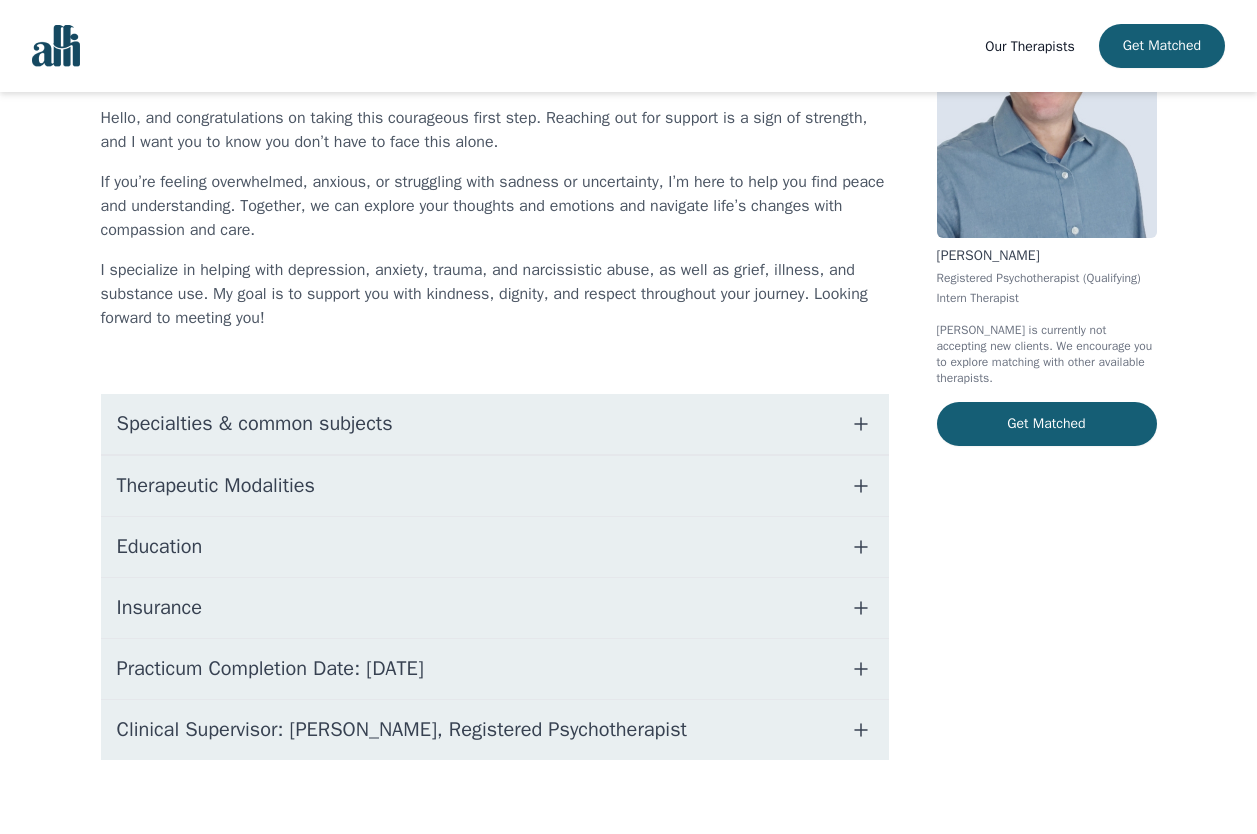 scroll, scrollTop: 190, scrollLeft: 0, axis: vertical 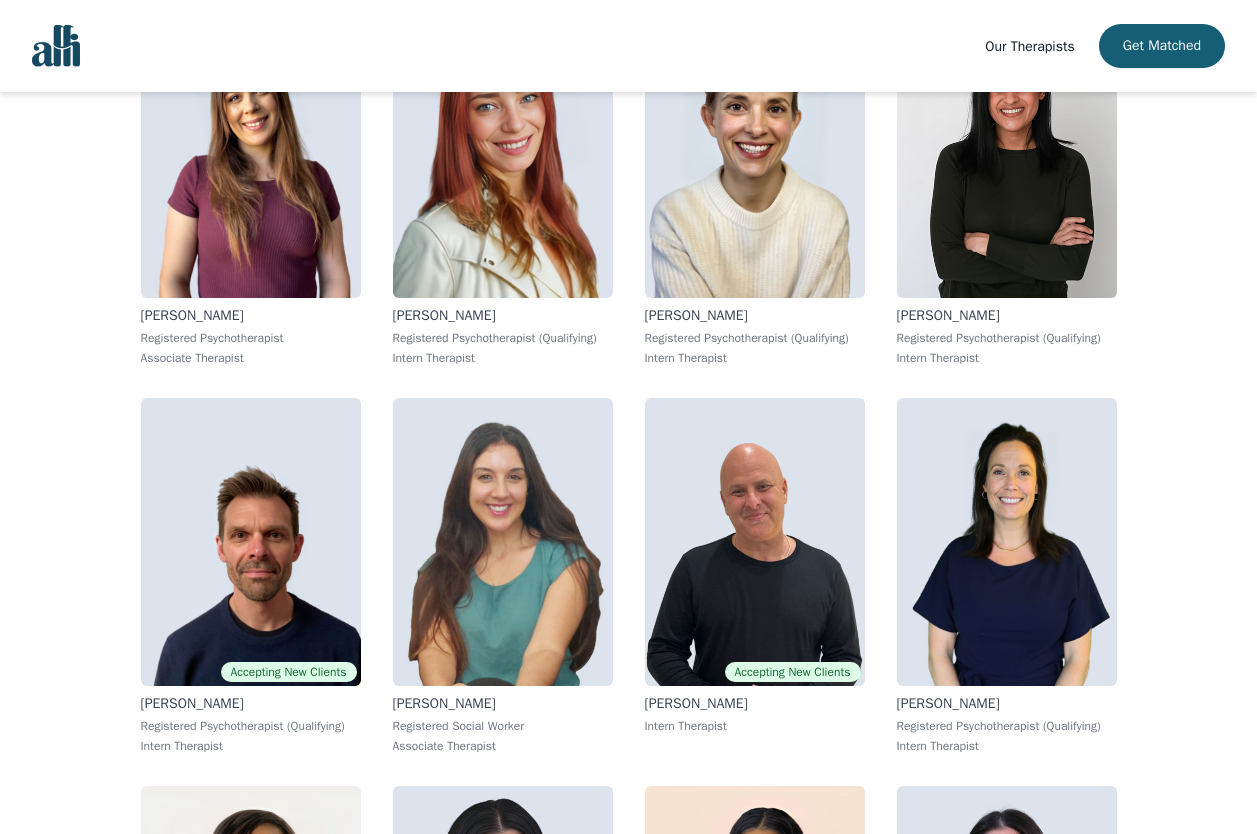 click on "Our Therapists" at bounding box center (1029, 46) 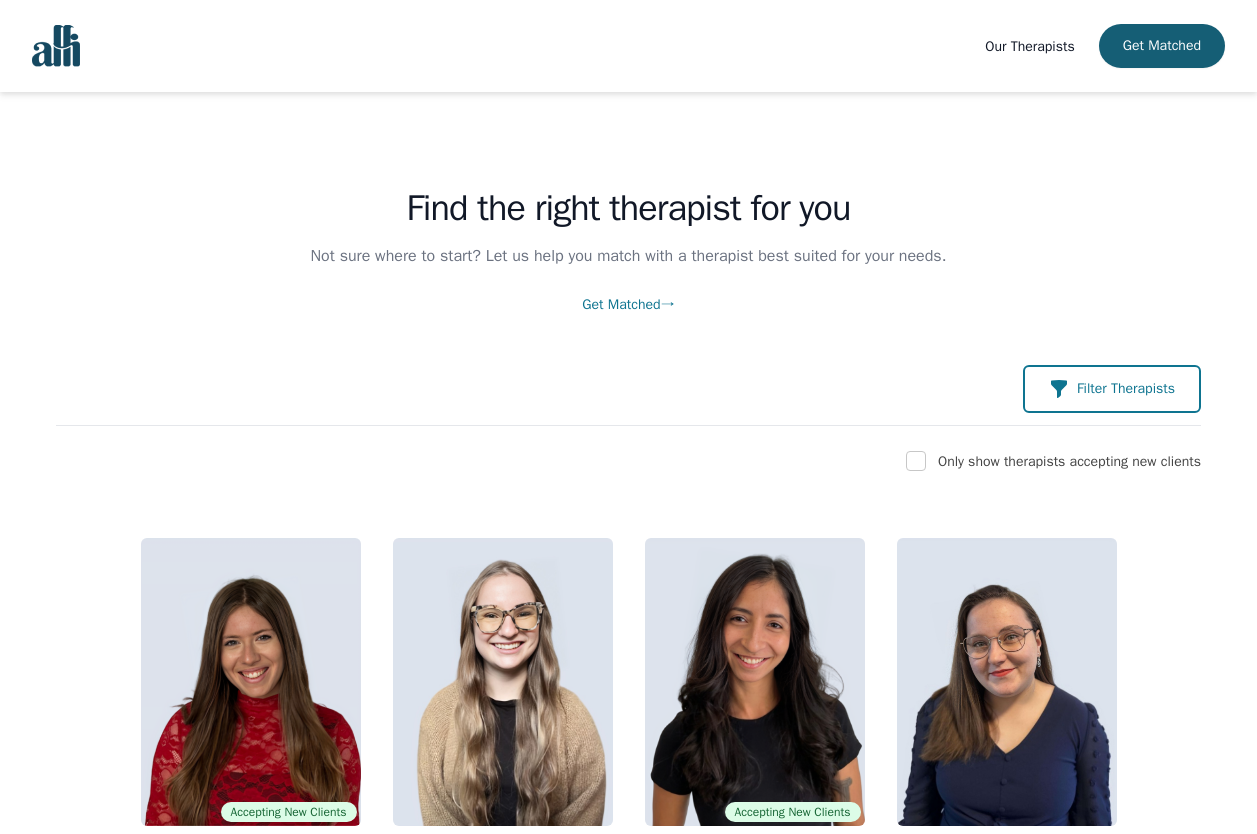 click on "Filter Therapists" at bounding box center (1112, 389) 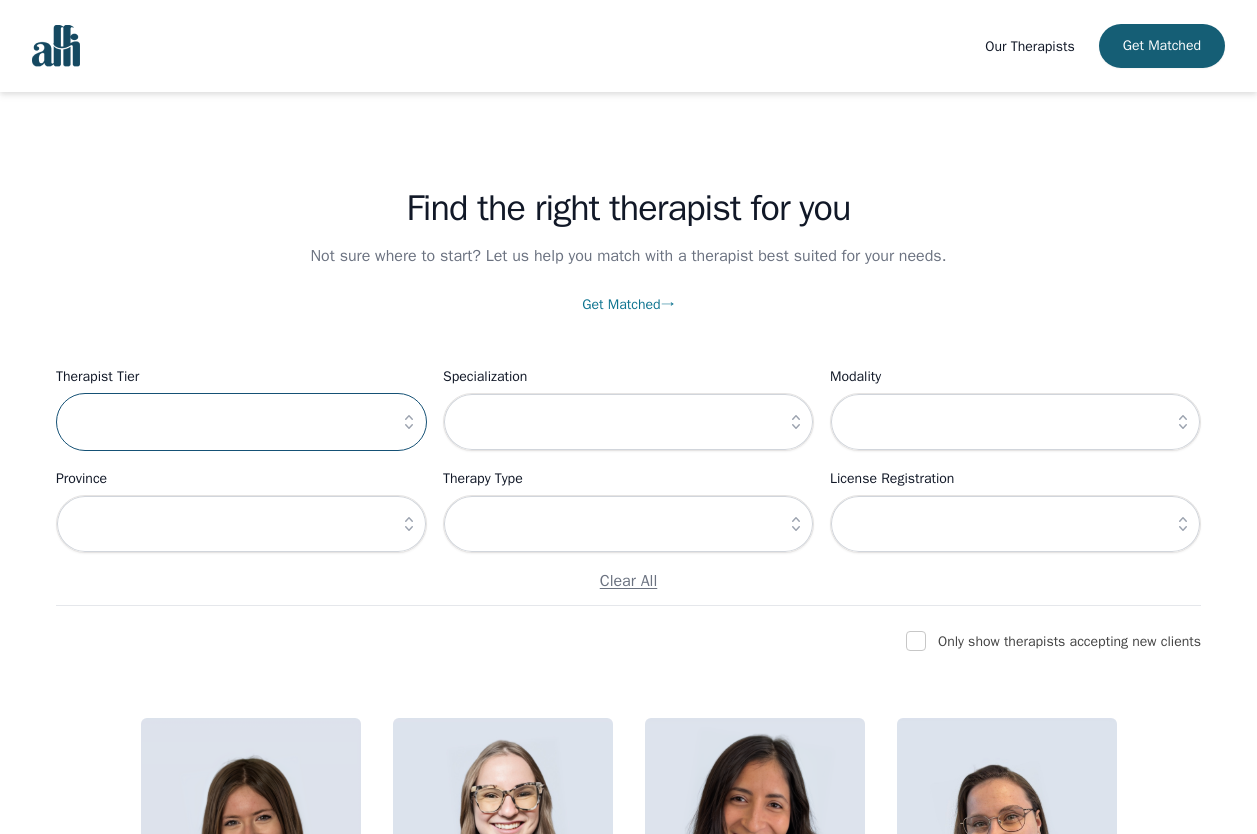 click at bounding box center [241, 422] 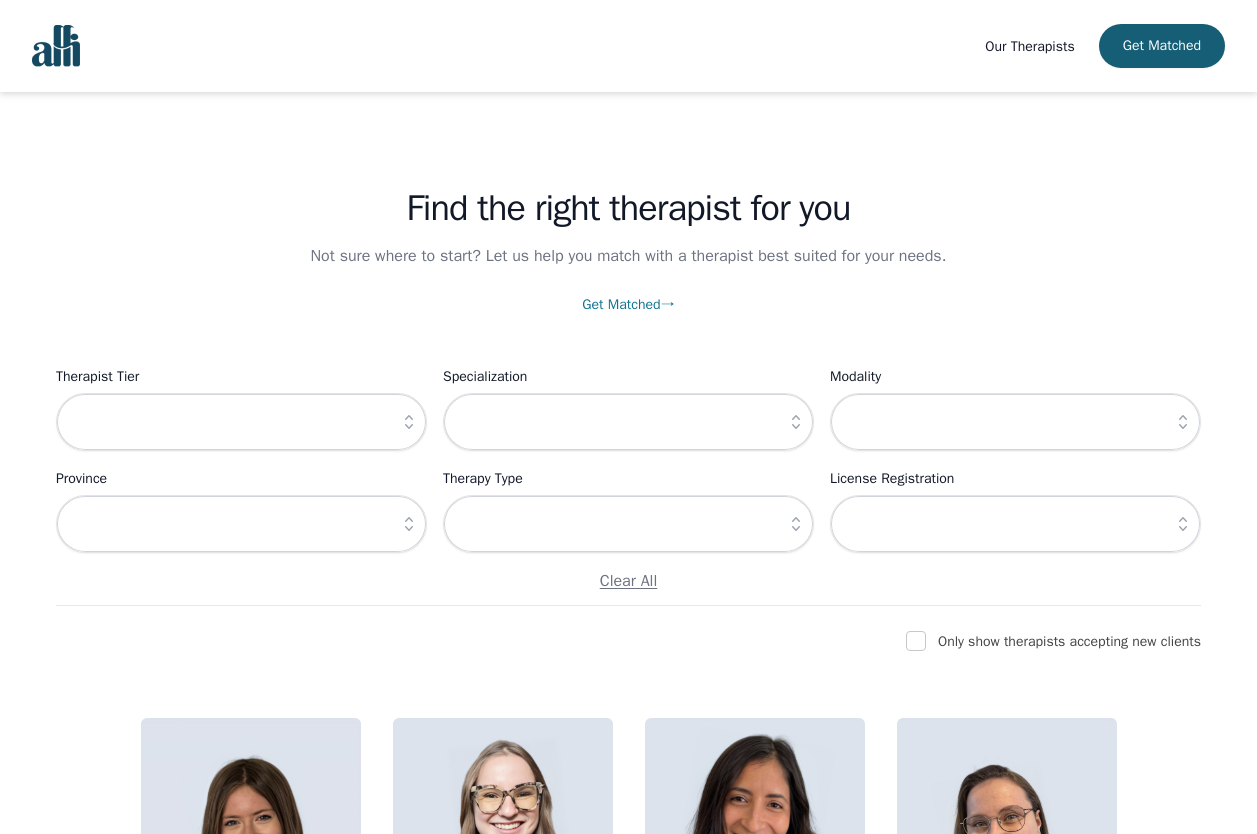 click 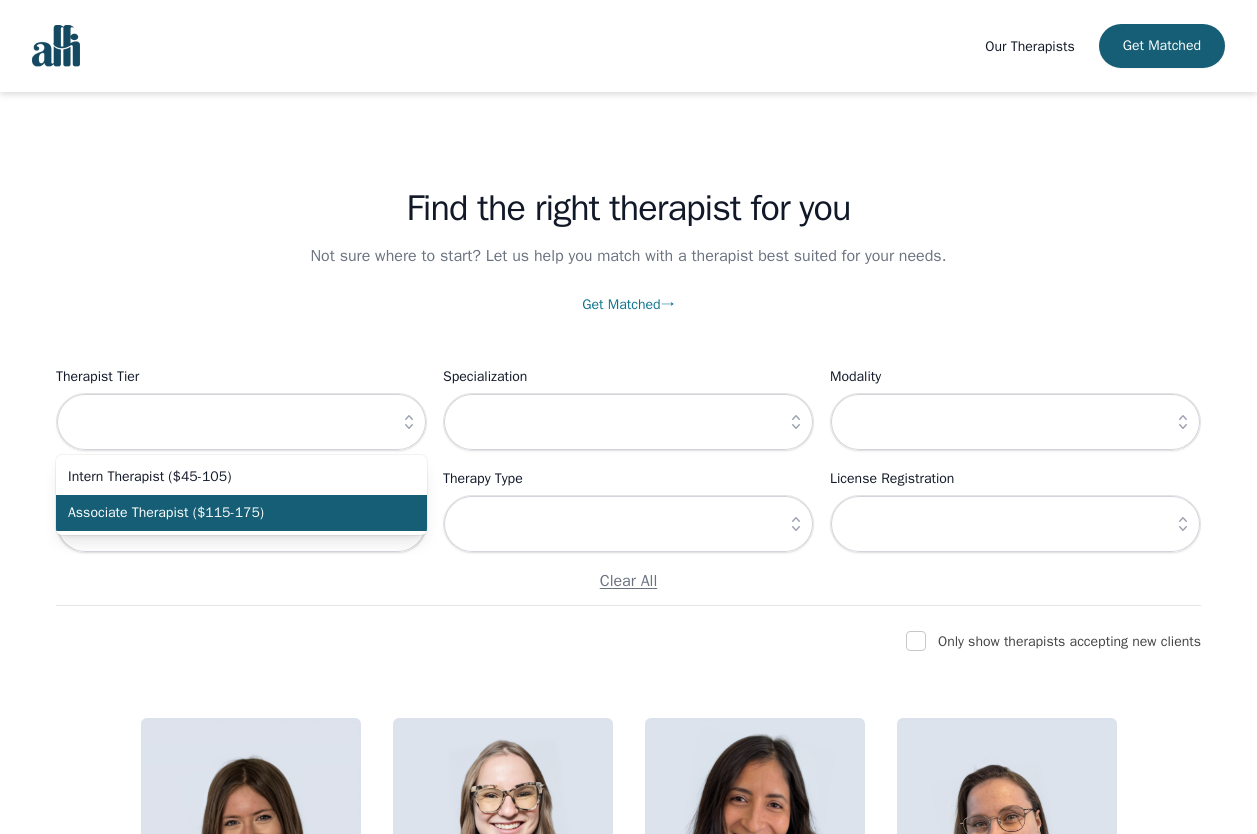 click on "Associate Therapist ($115-175)" at bounding box center [229, 513] 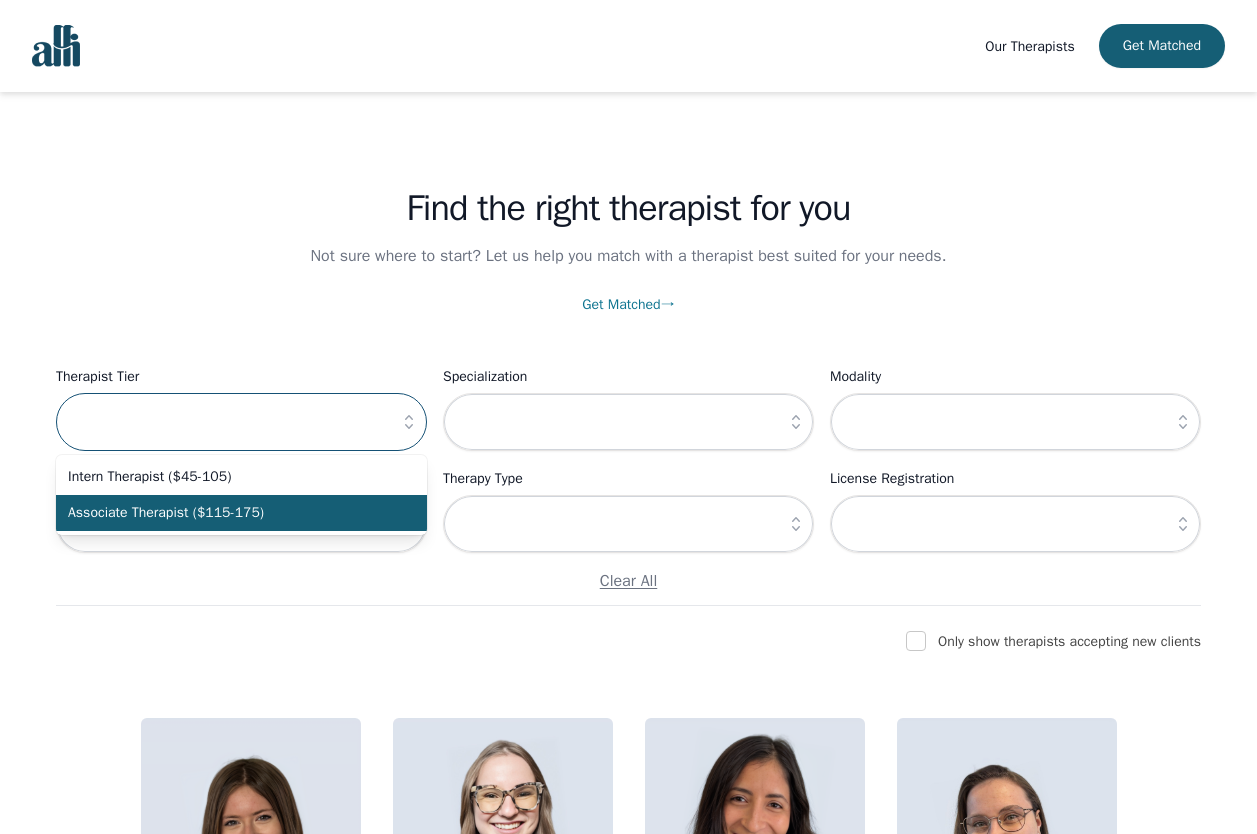type on "Associate Therapist ($115-175)" 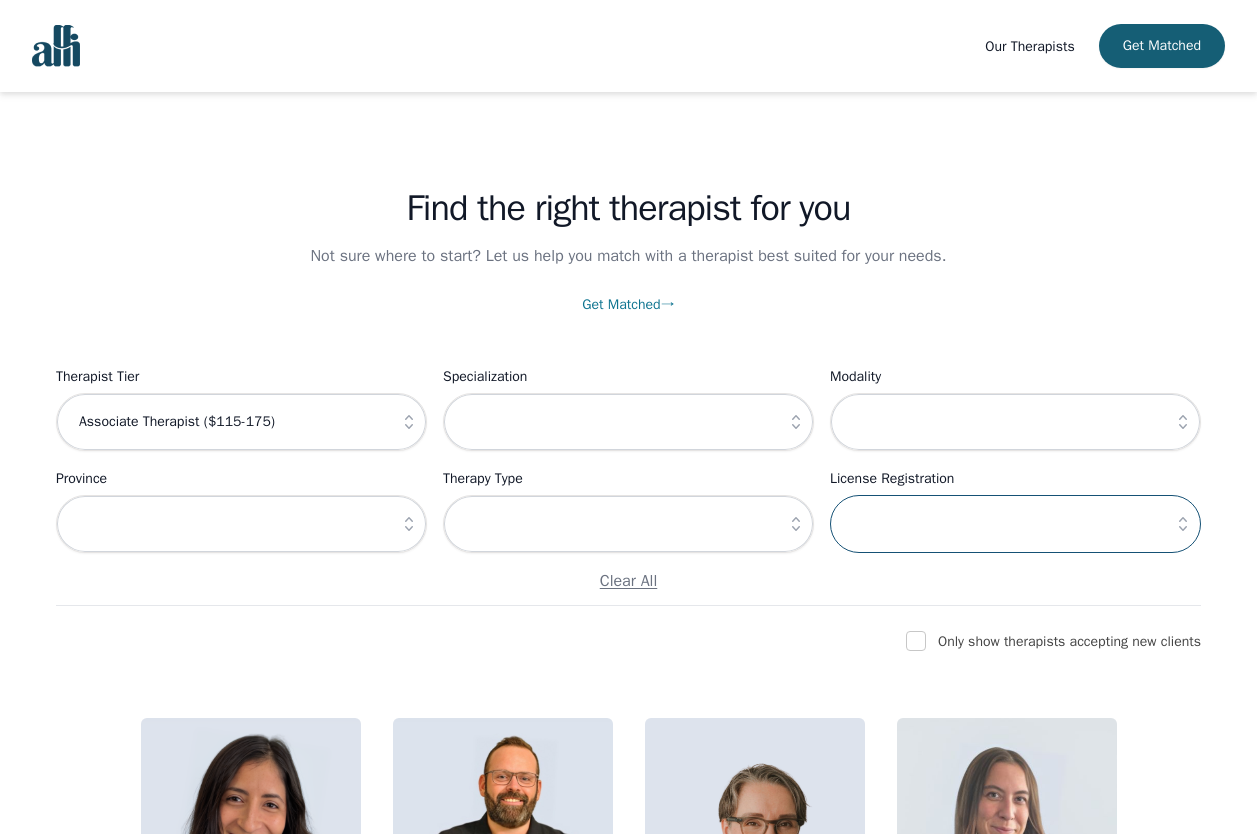 click at bounding box center (1015, 524) 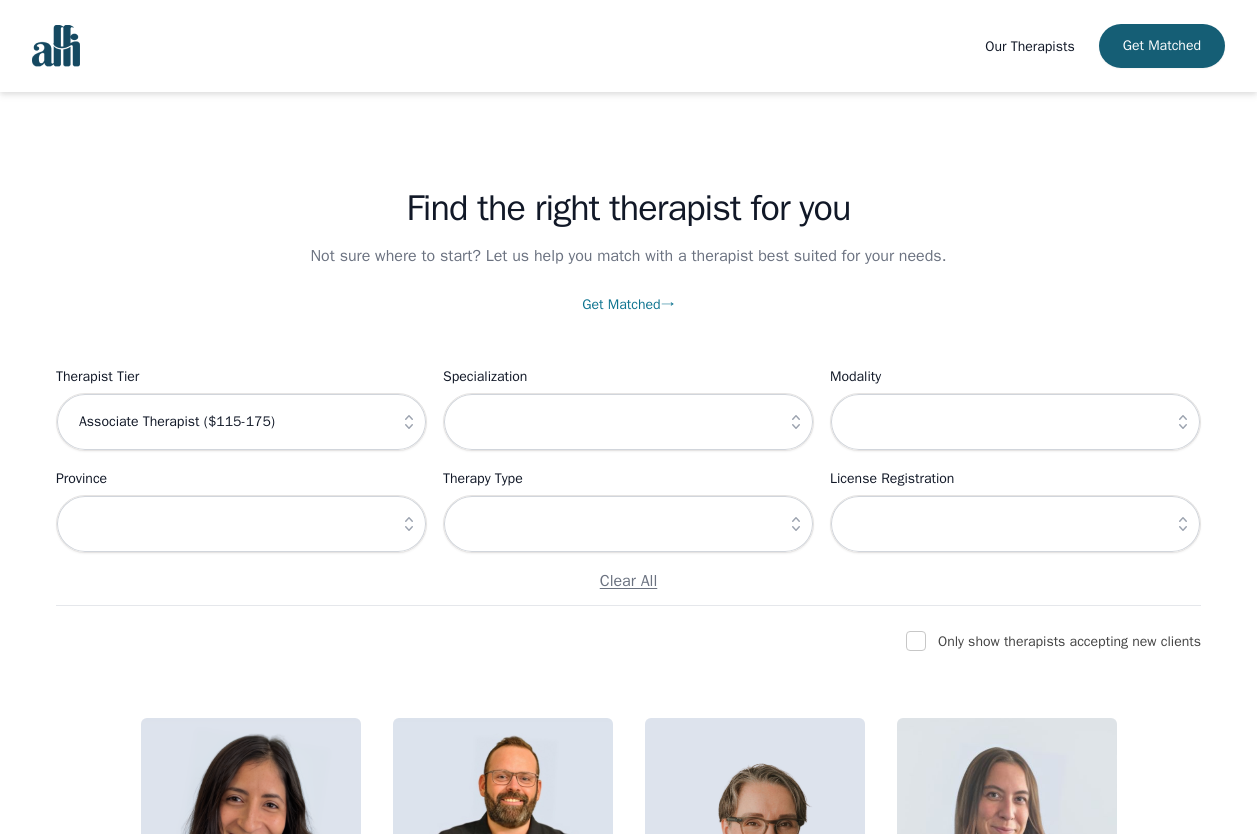 click 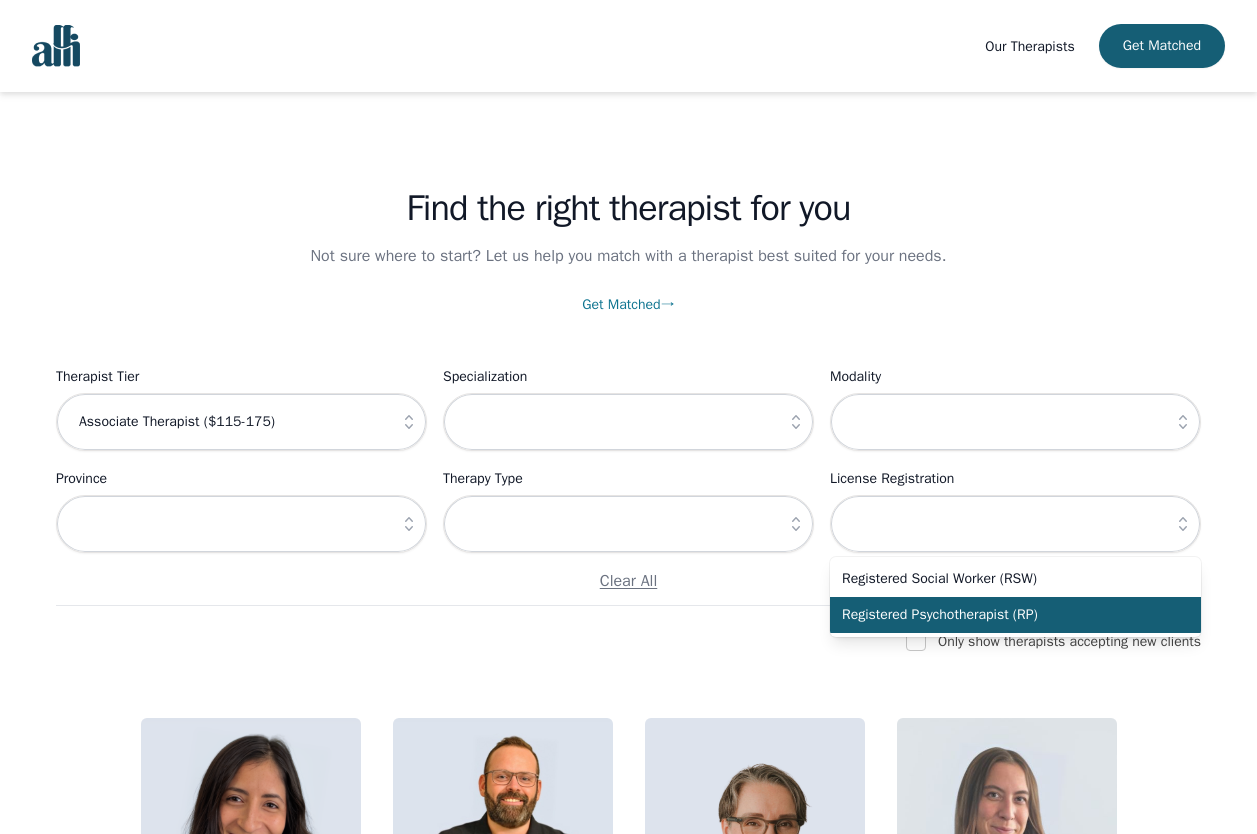 click on "Registered Psychotherapist (RP)" at bounding box center (1003, 615) 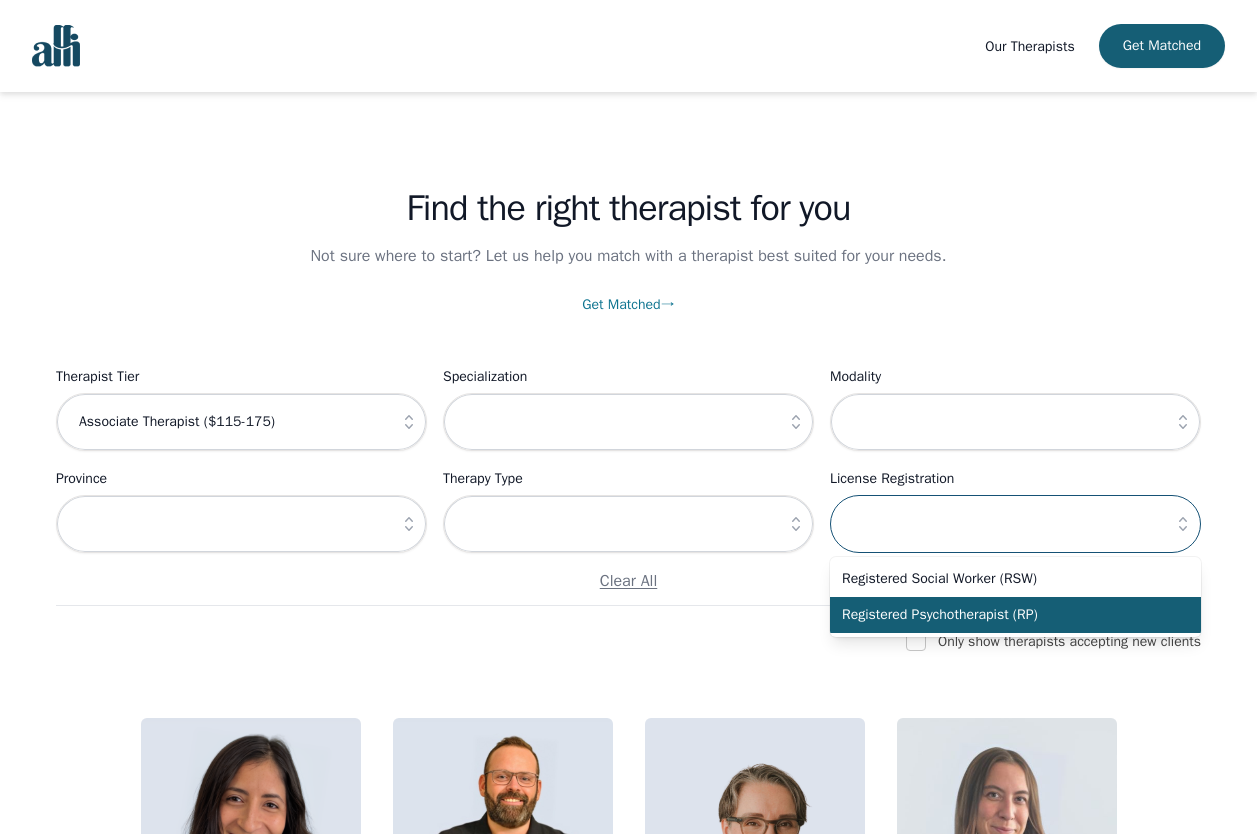 type on "Registered Psychotherapist (RP)" 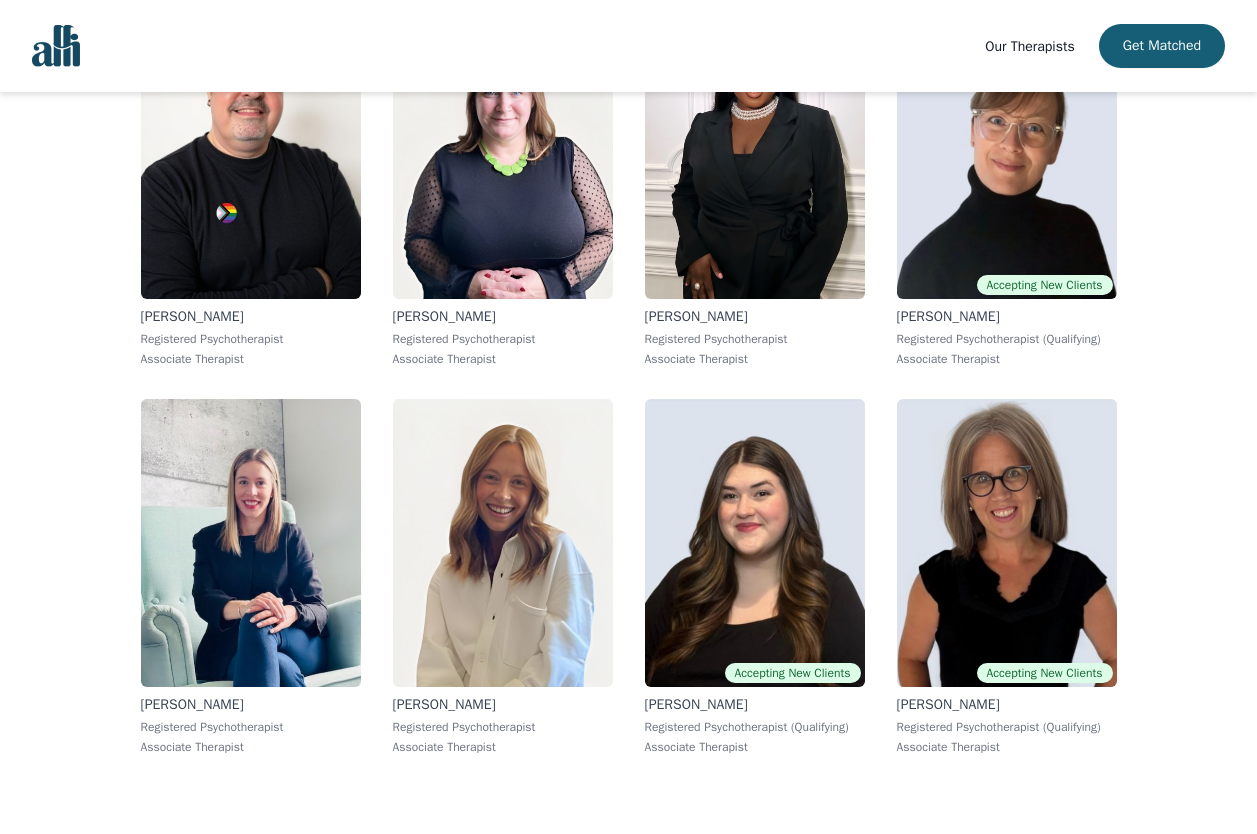 scroll, scrollTop: 1904, scrollLeft: 0, axis: vertical 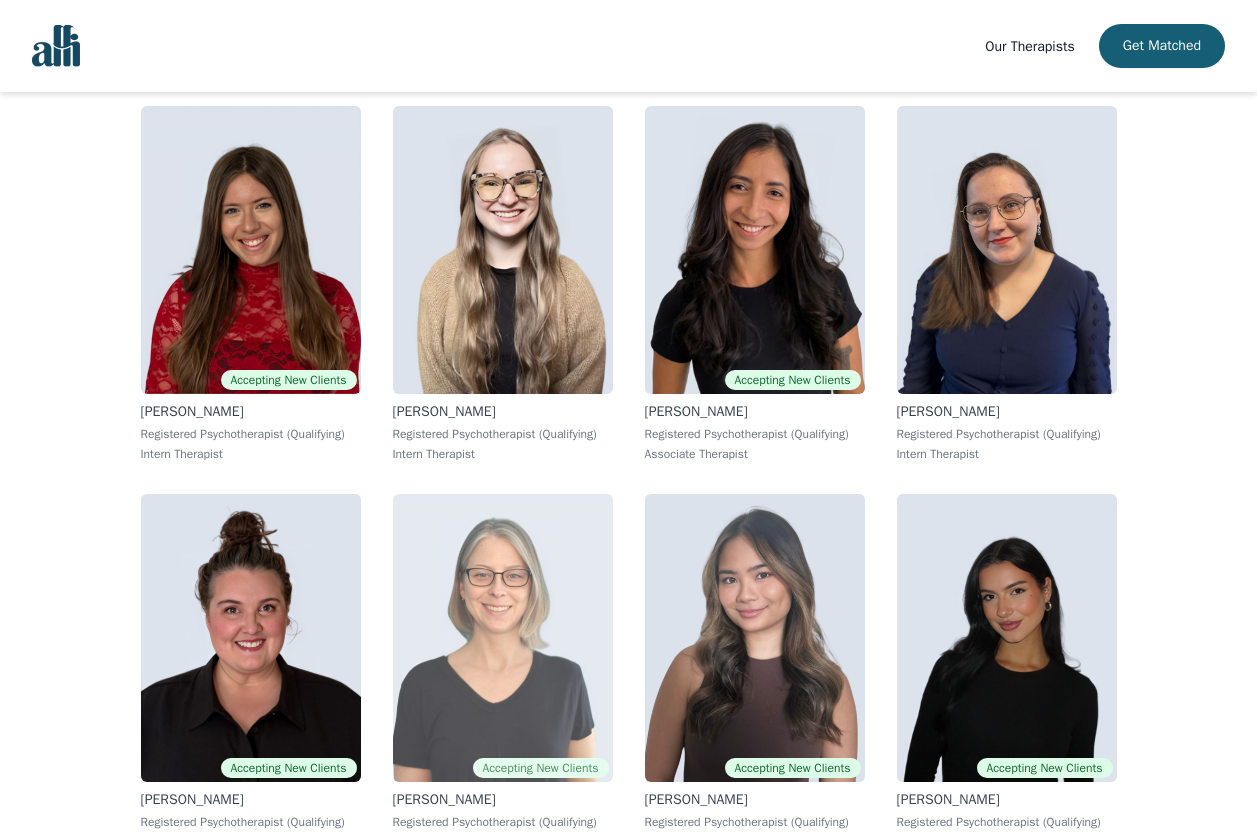 click at bounding box center [503, 638] 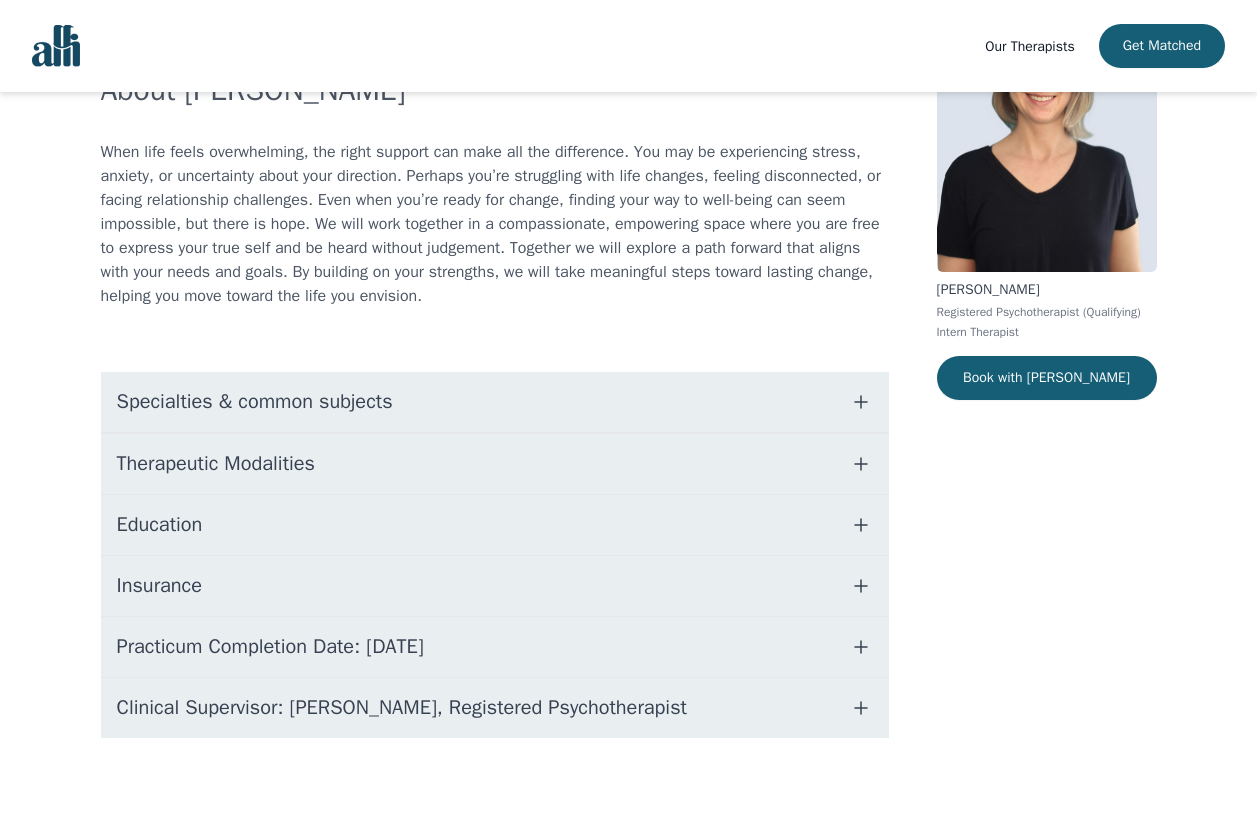 scroll, scrollTop: 0, scrollLeft: 0, axis: both 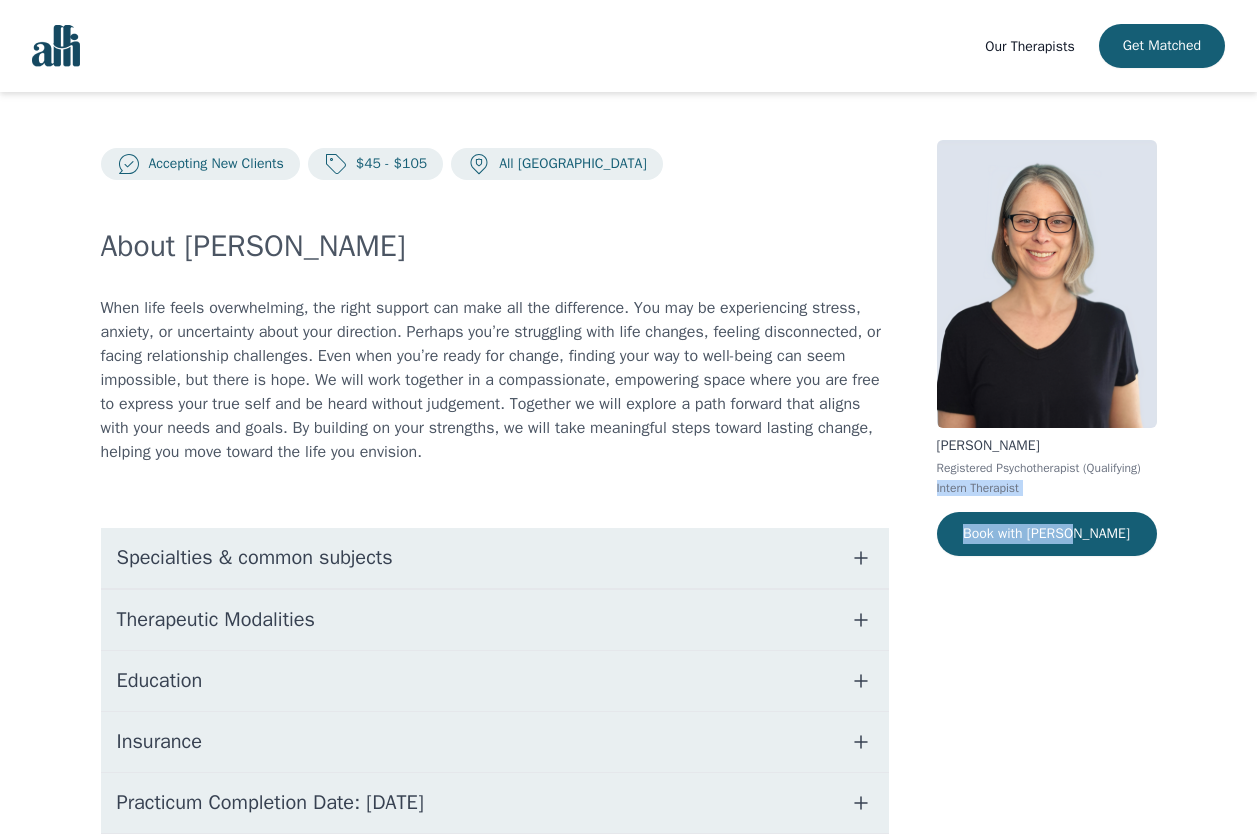 drag, startPoint x: 1254, startPoint y: 462, endPoint x: 1275, endPoint y: 607, distance: 146.5128 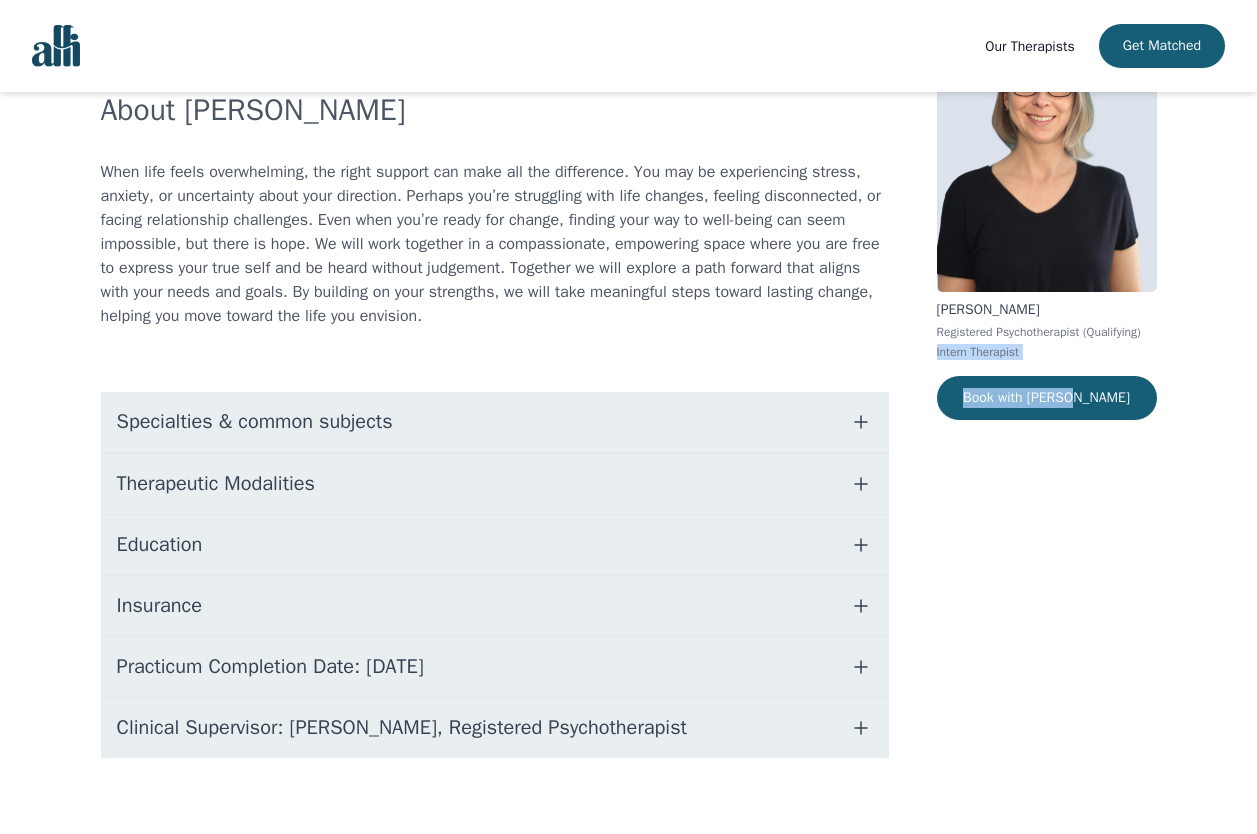 scroll, scrollTop: 156, scrollLeft: 0, axis: vertical 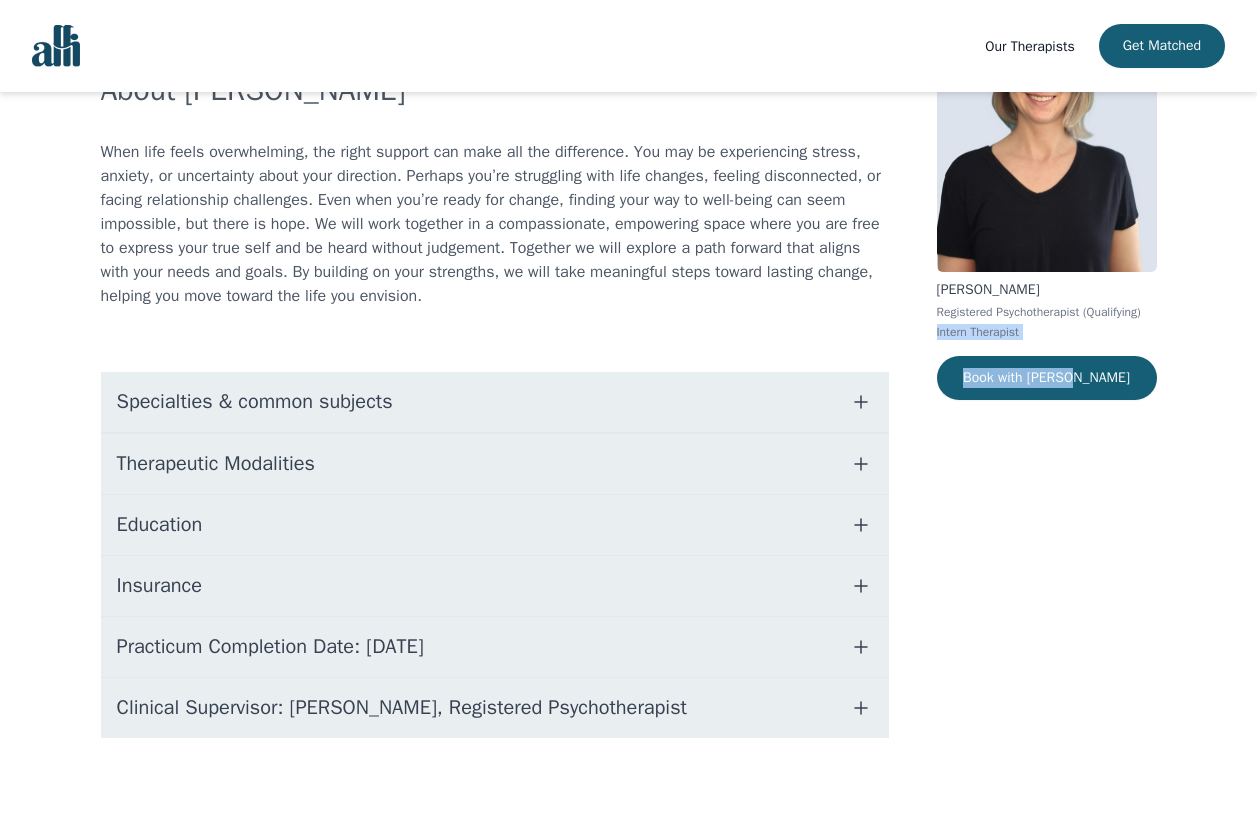 click on "Clinical Supervisor: [PERSON_NAME], Registered Psychotherapist" at bounding box center (495, 708) 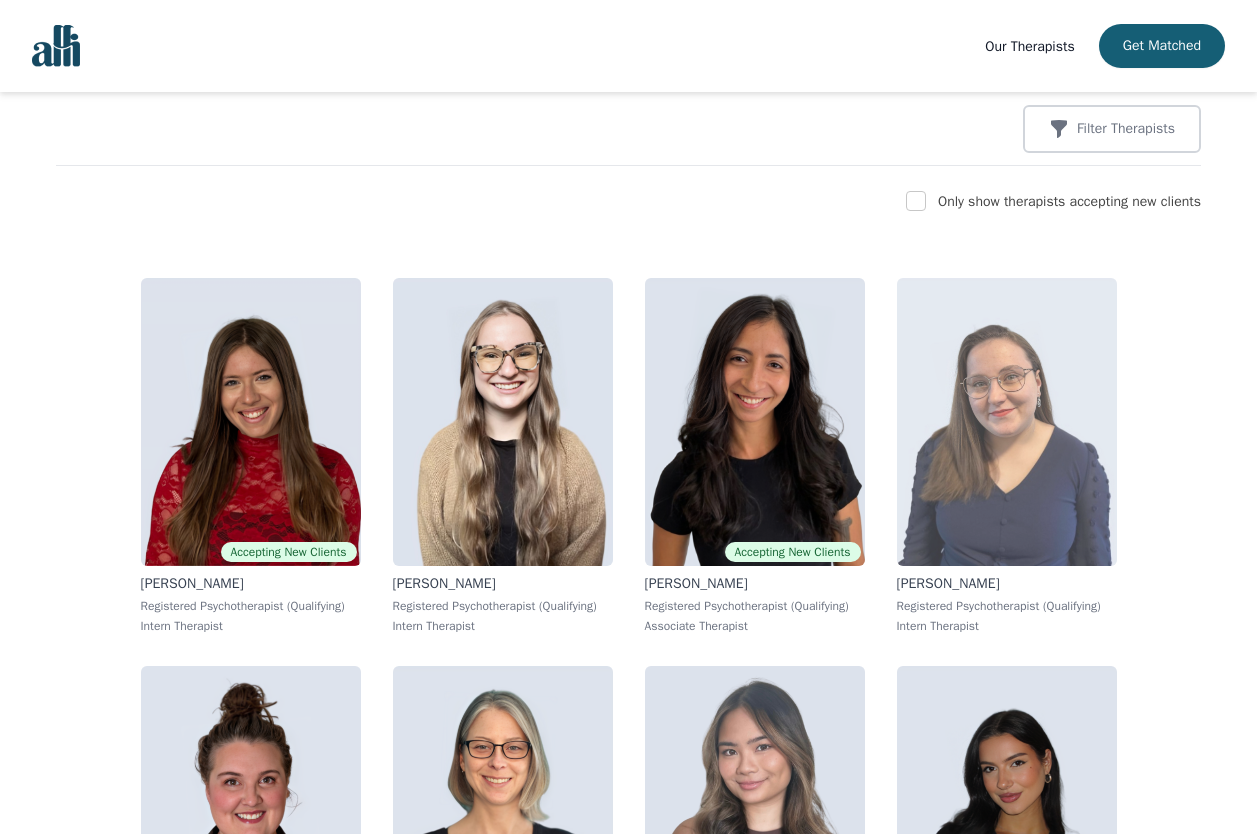 click at bounding box center (1007, 422) 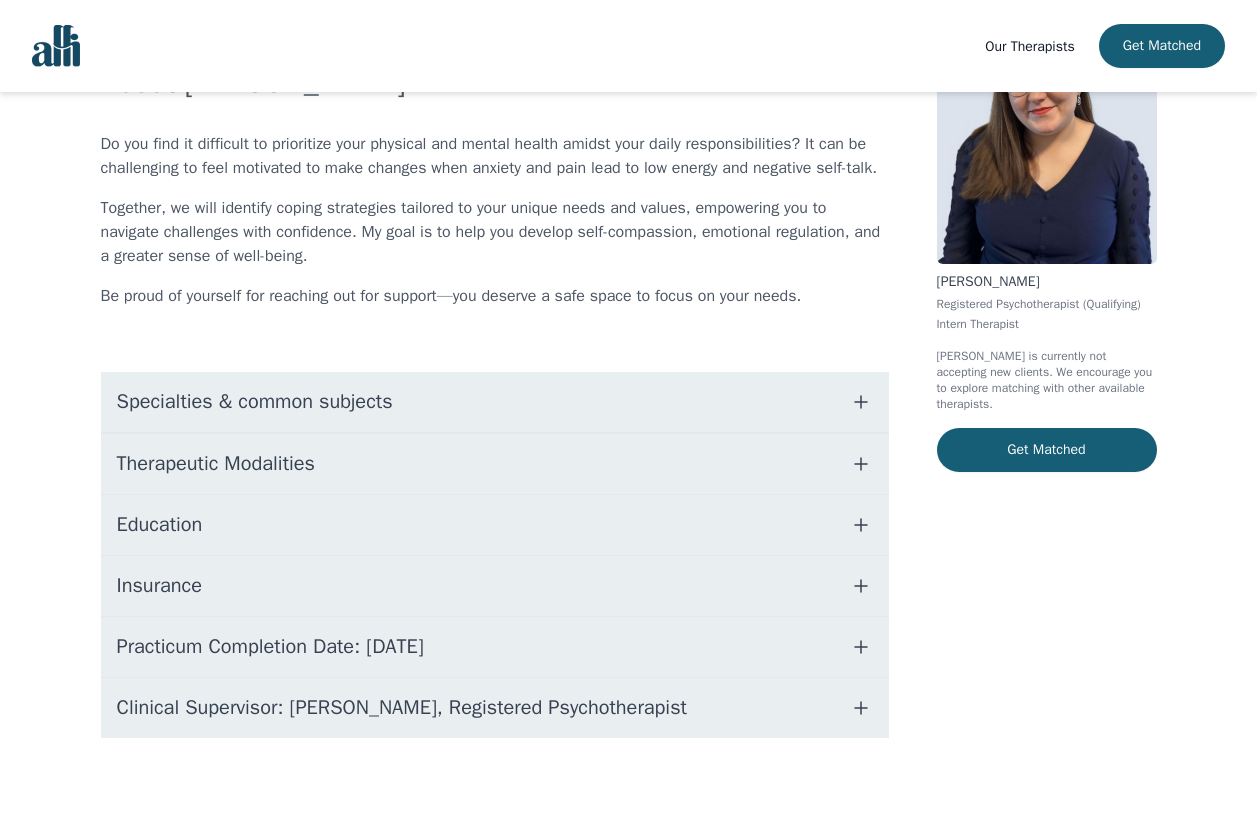 scroll, scrollTop: 0, scrollLeft: 0, axis: both 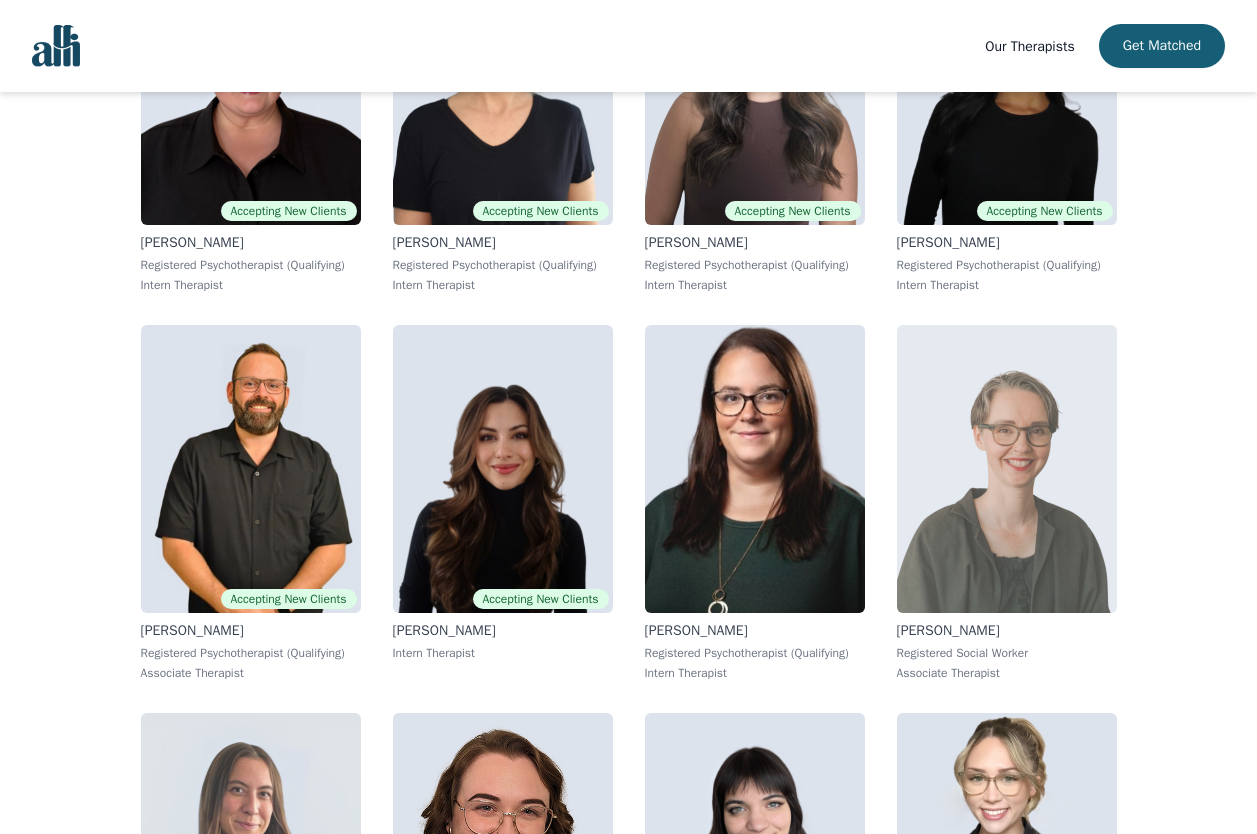 click at bounding box center (1007, 469) 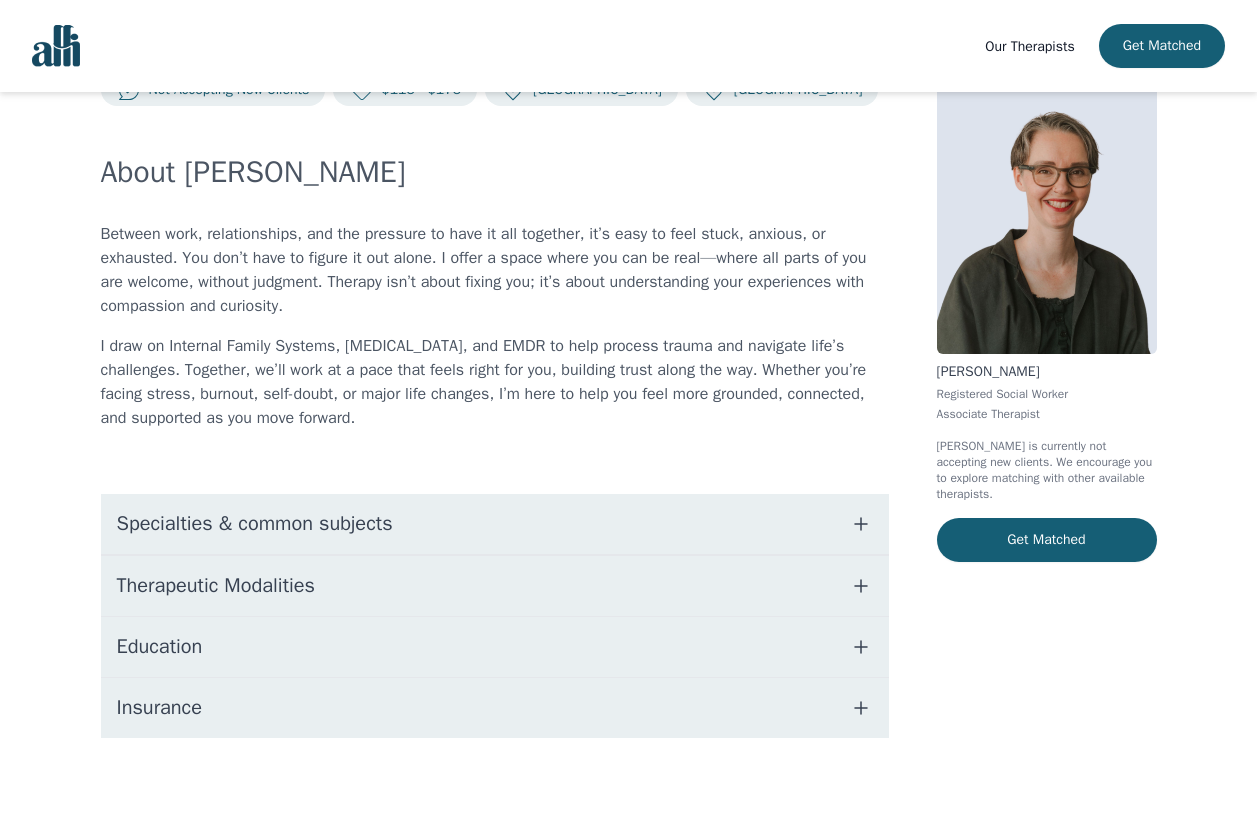 scroll, scrollTop: 0, scrollLeft: 0, axis: both 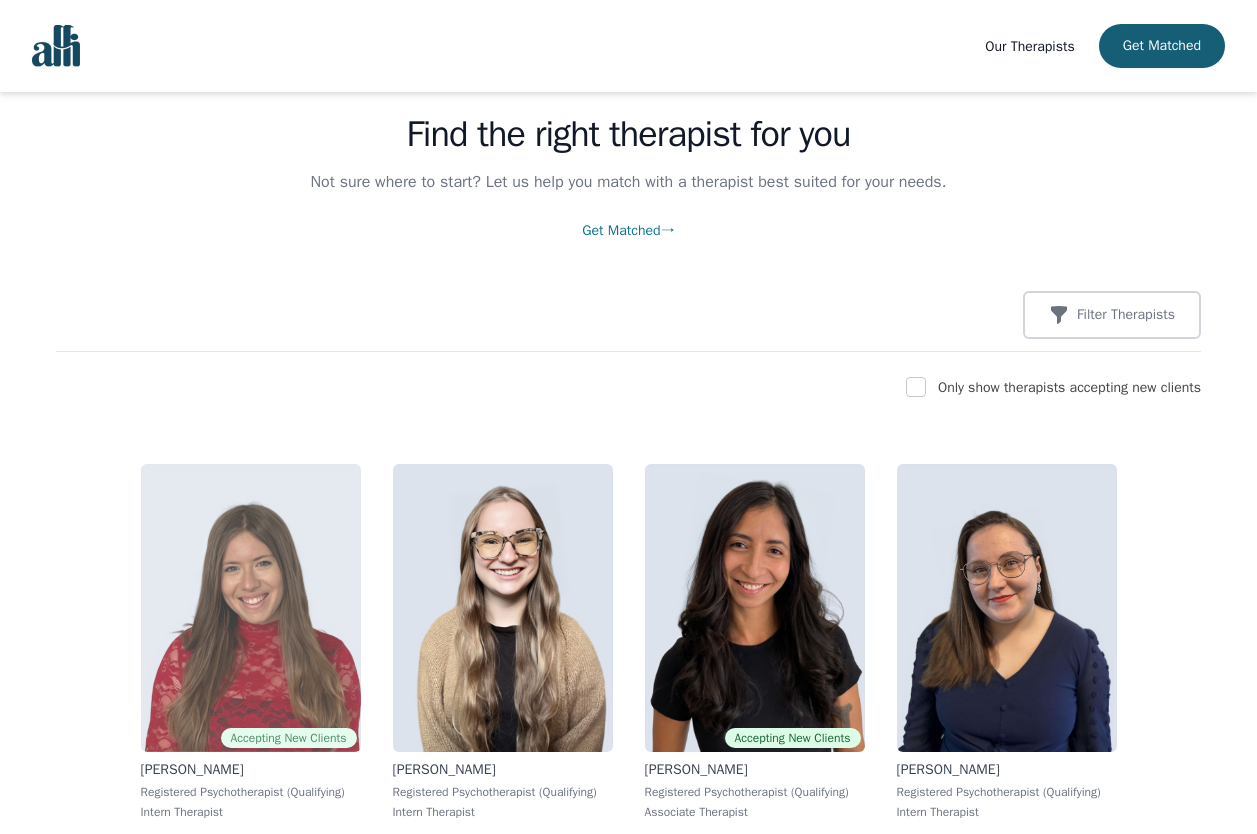 click at bounding box center [251, 608] 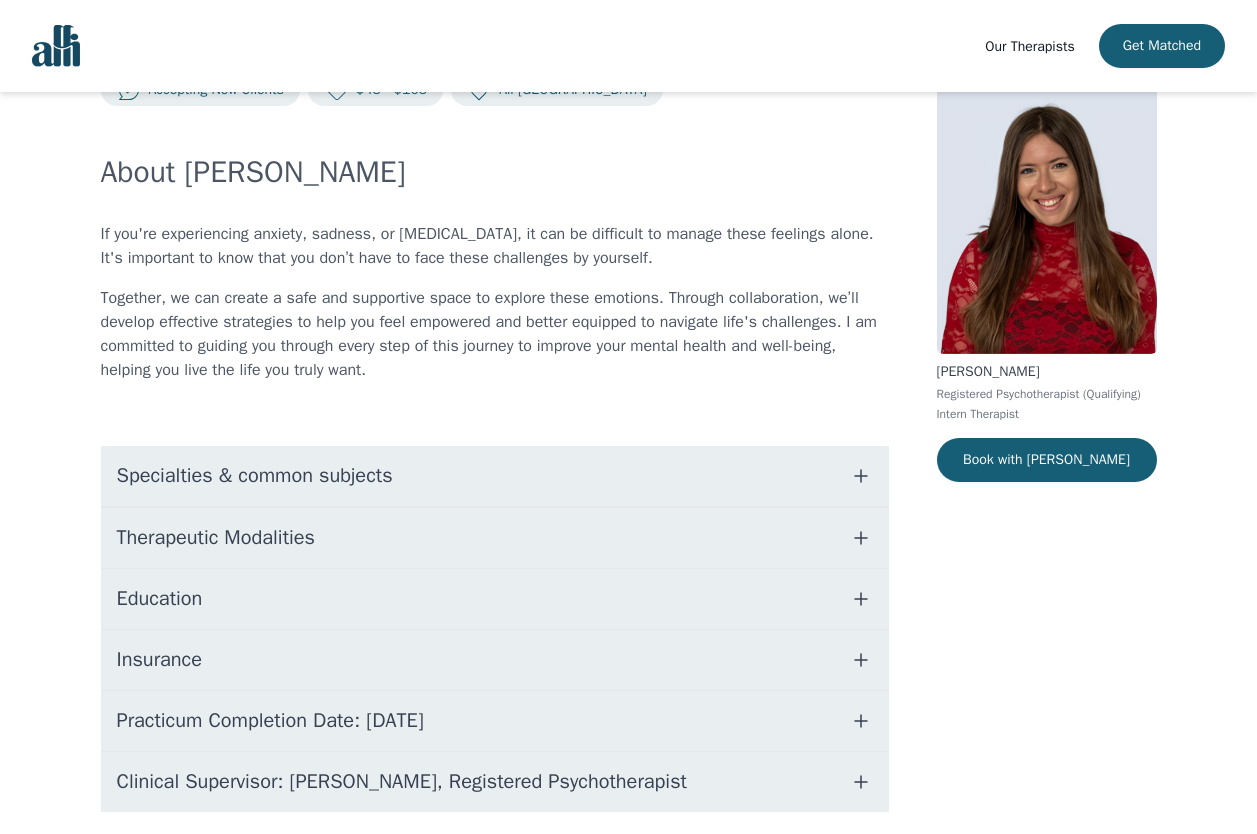 scroll, scrollTop: 0, scrollLeft: 0, axis: both 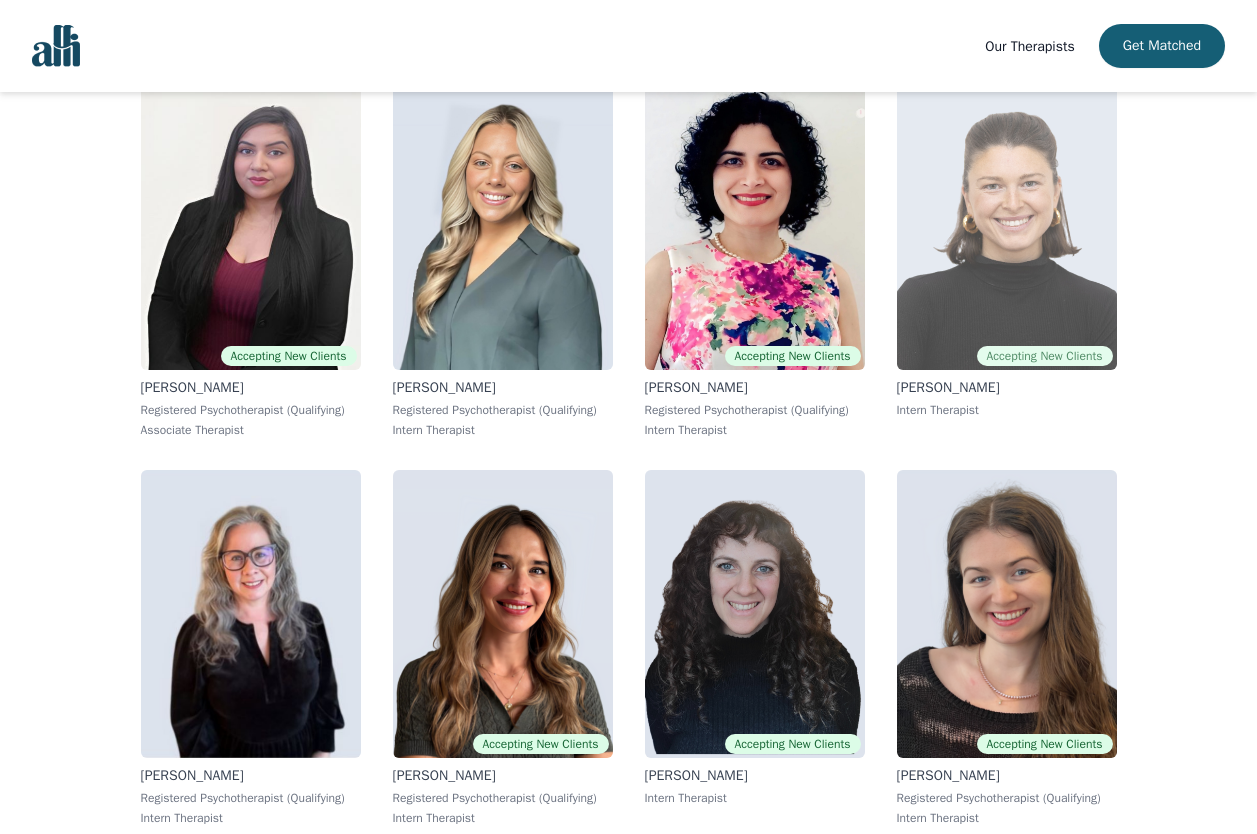 click at bounding box center [1007, 226] 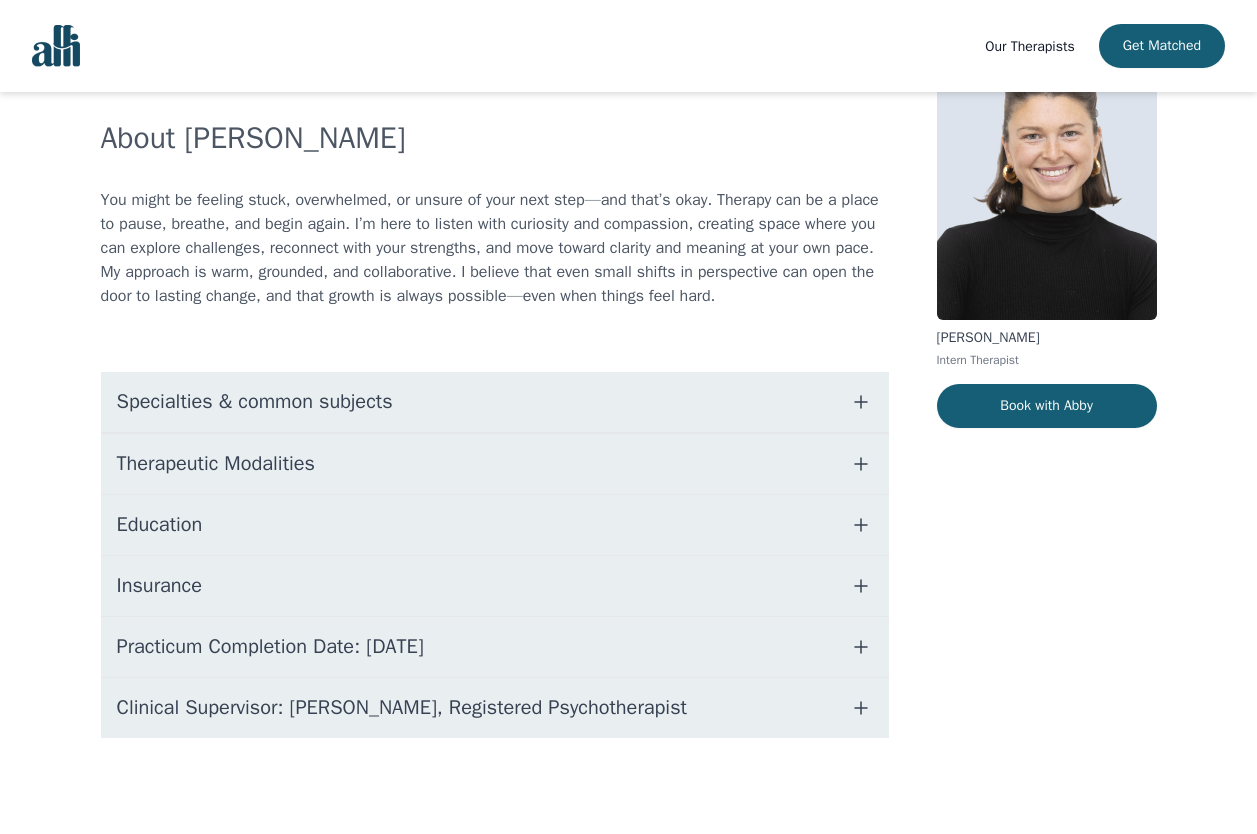 scroll, scrollTop: 0, scrollLeft: 0, axis: both 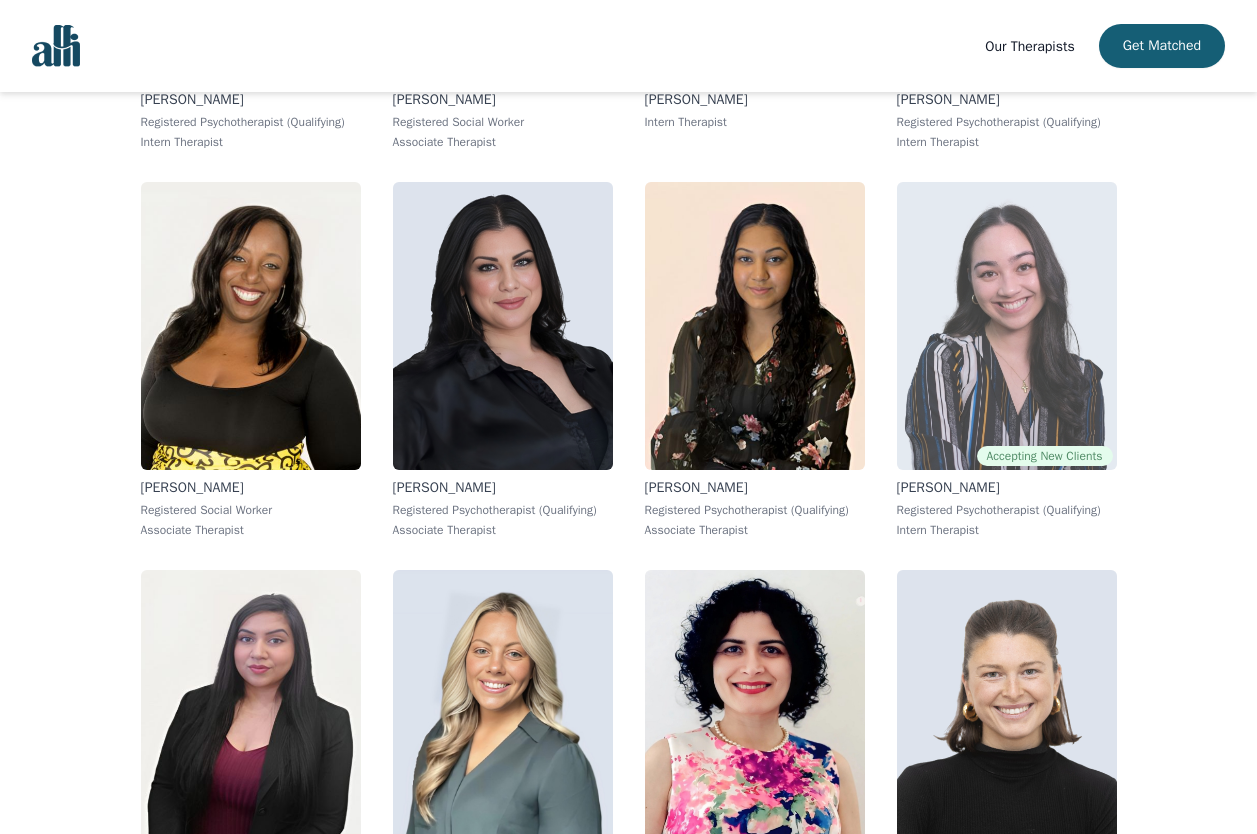 click at bounding box center (1007, 326) 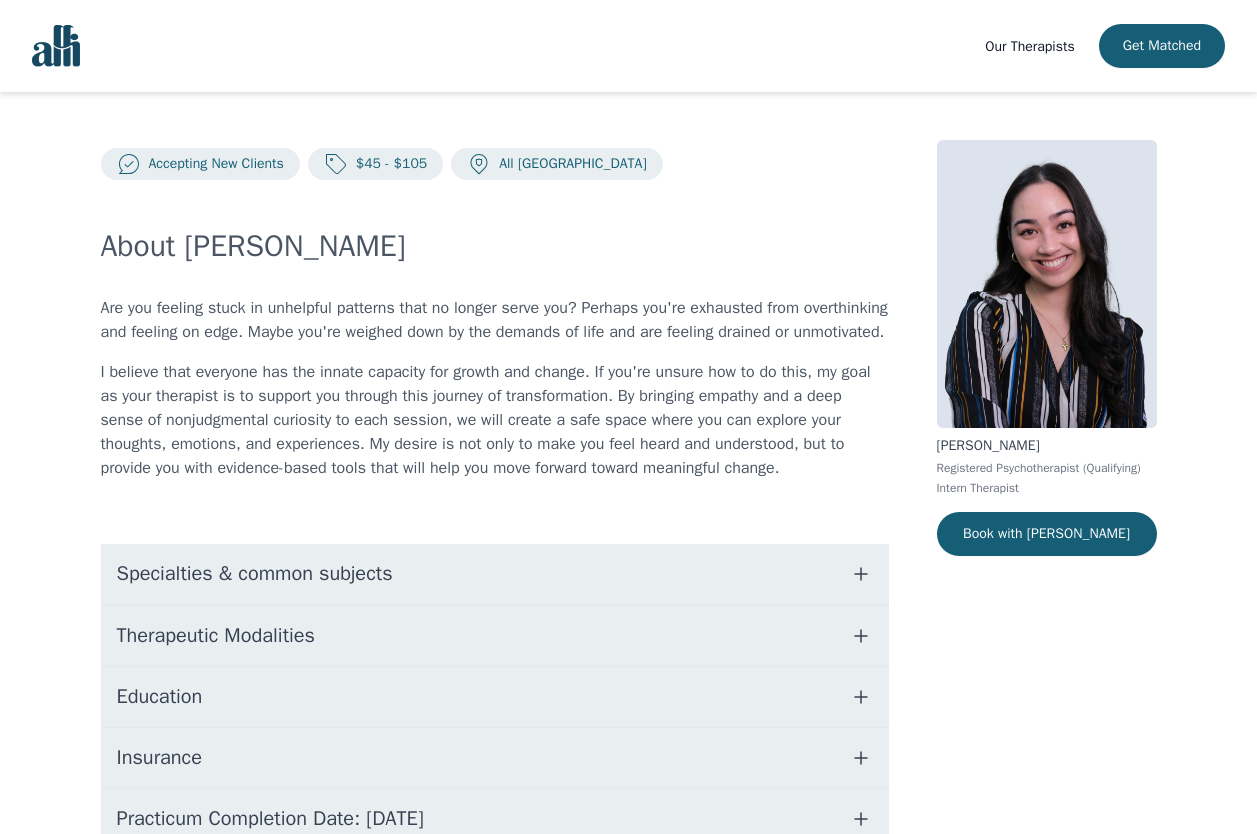 scroll, scrollTop: 196, scrollLeft: 0, axis: vertical 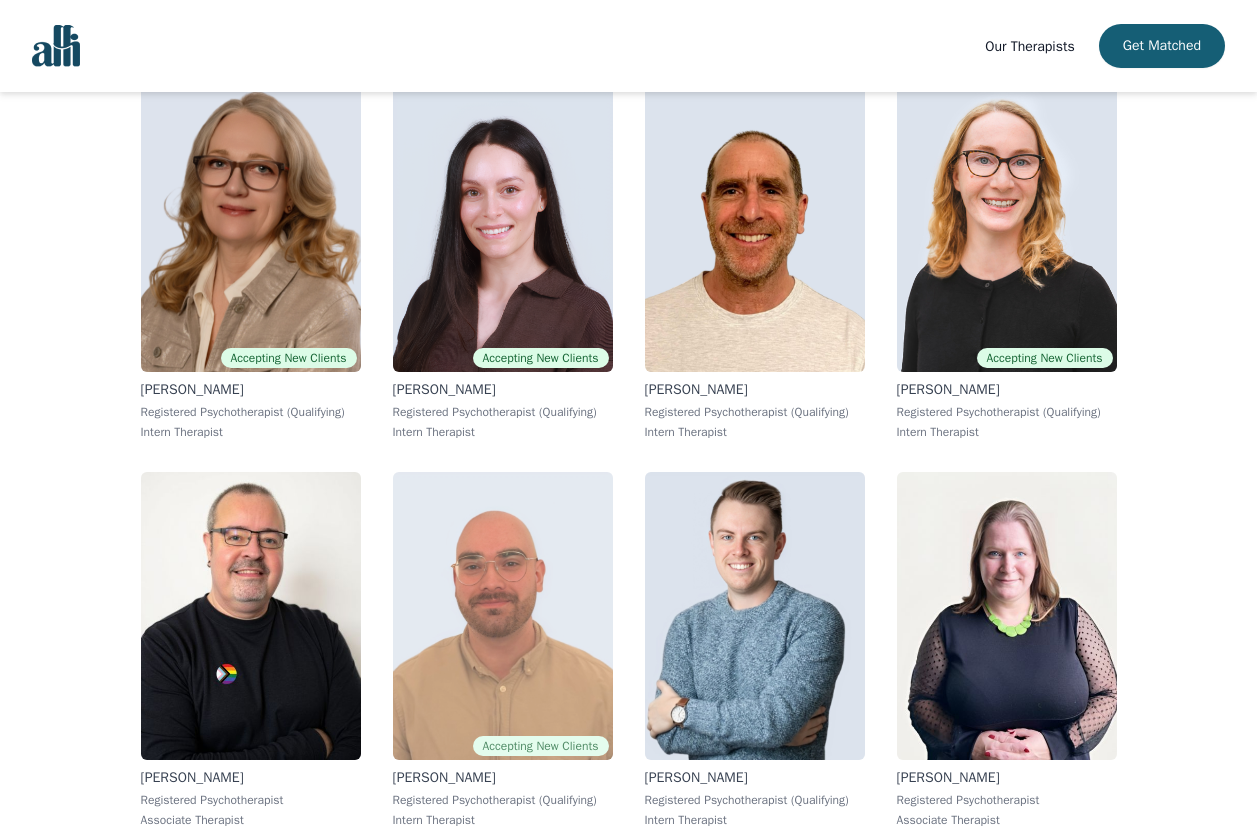 click at bounding box center (503, 616) 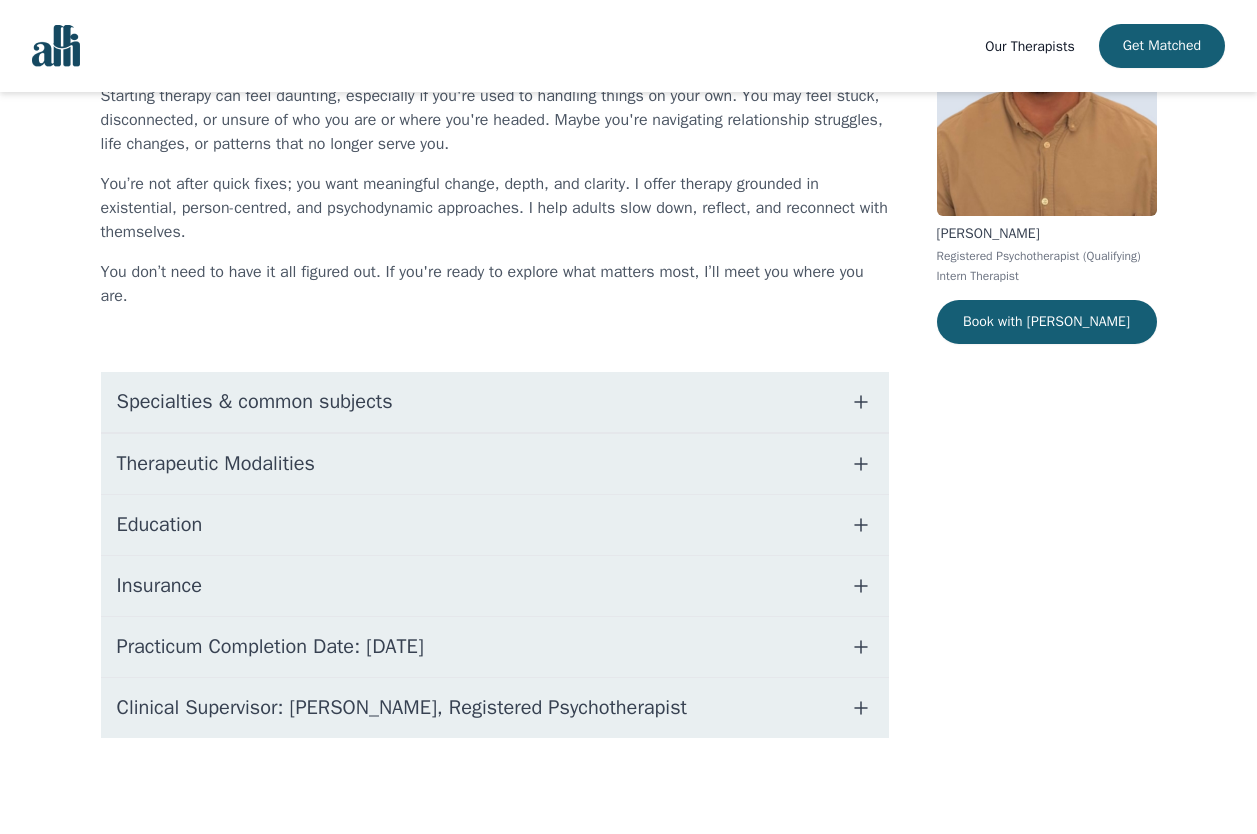 scroll, scrollTop: 0, scrollLeft: 0, axis: both 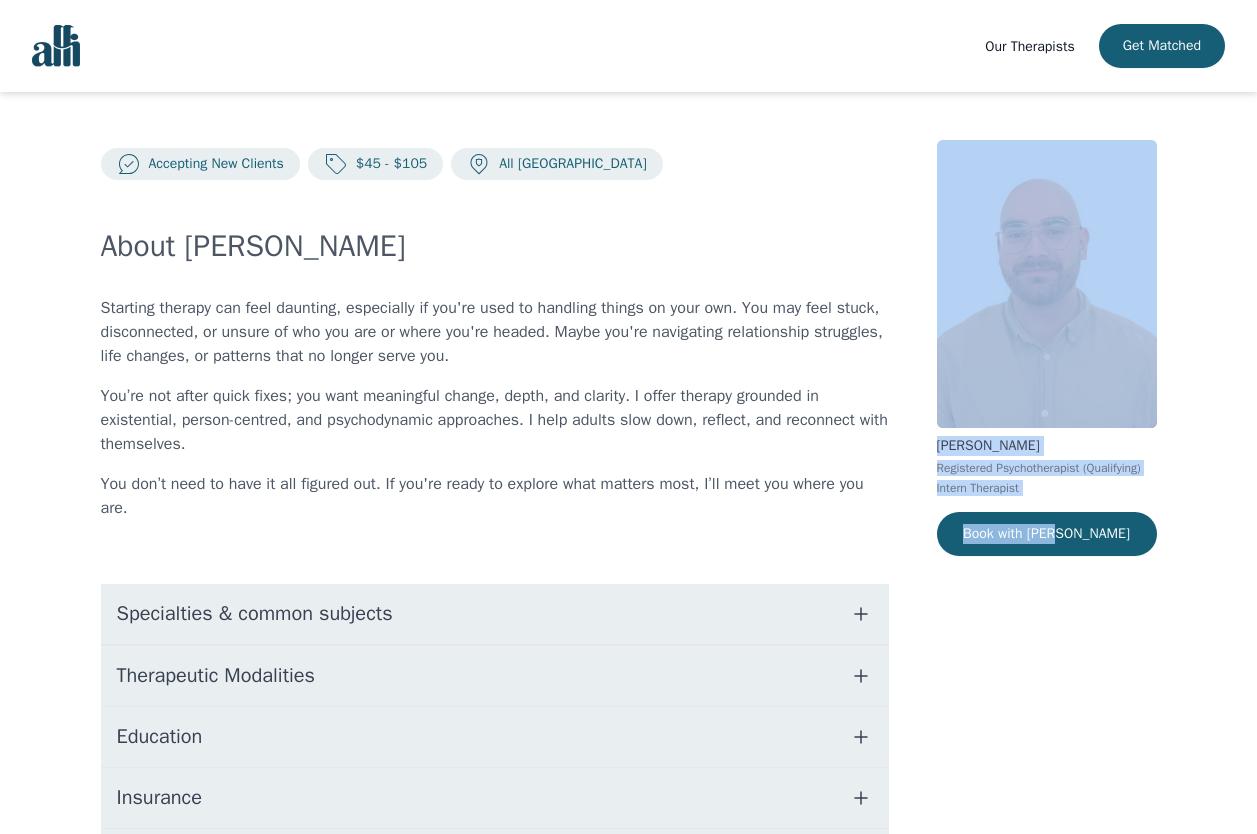 drag, startPoint x: 1241, startPoint y: 410, endPoint x: 1241, endPoint y: 729, distance: 319 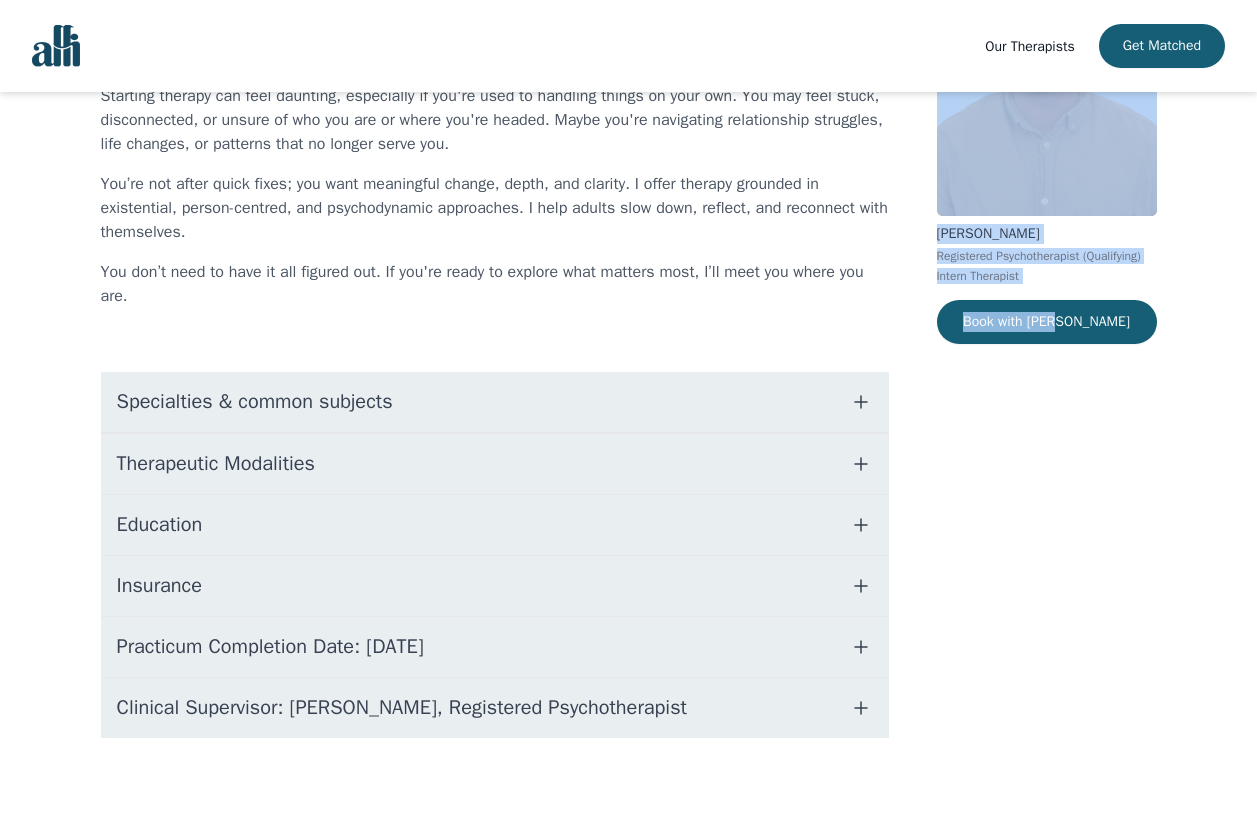 click on "Clinical Supervisor: Dharshini Chanderbhan, Registered Psychotherapist" at bounding box center (402, 708) 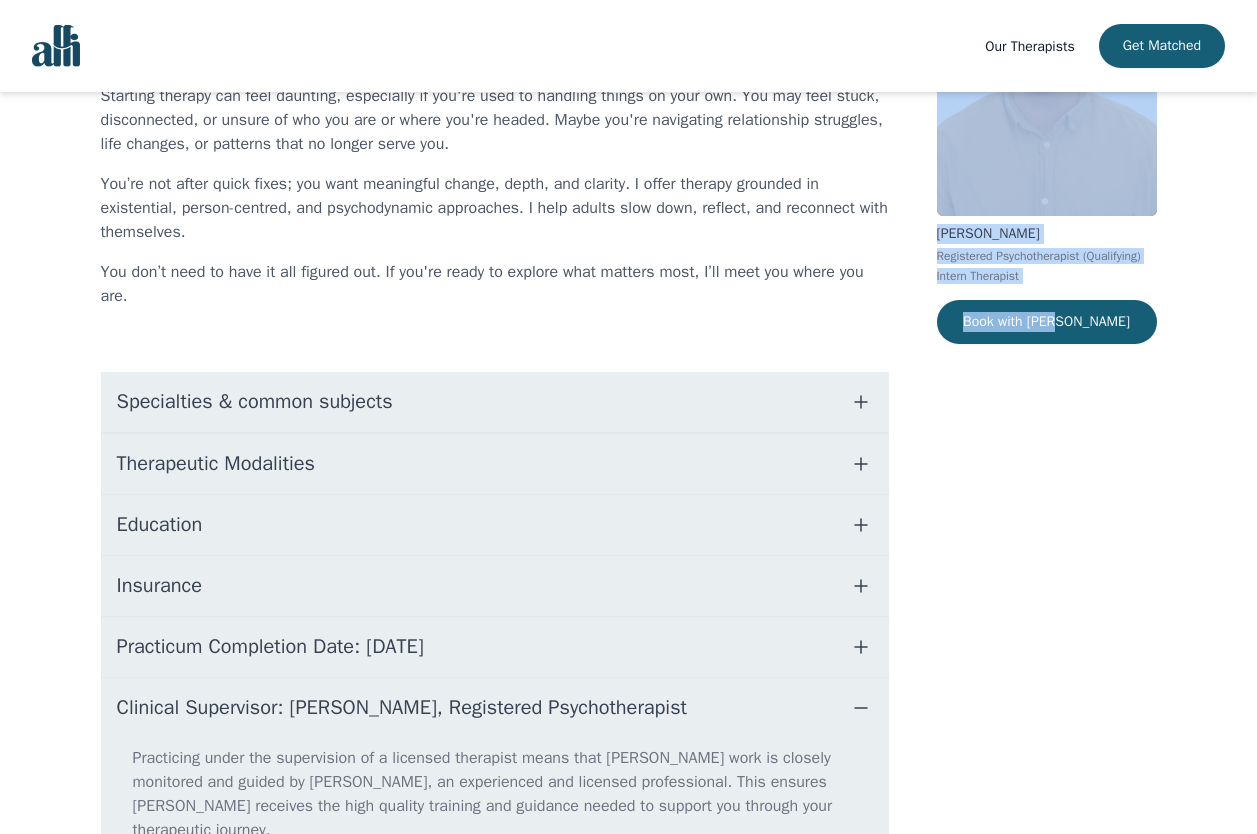 drag, startPoint x: 521, startPoint y: 709, endPoint x: 421, endPoint y: 700, distance: 100.40418 